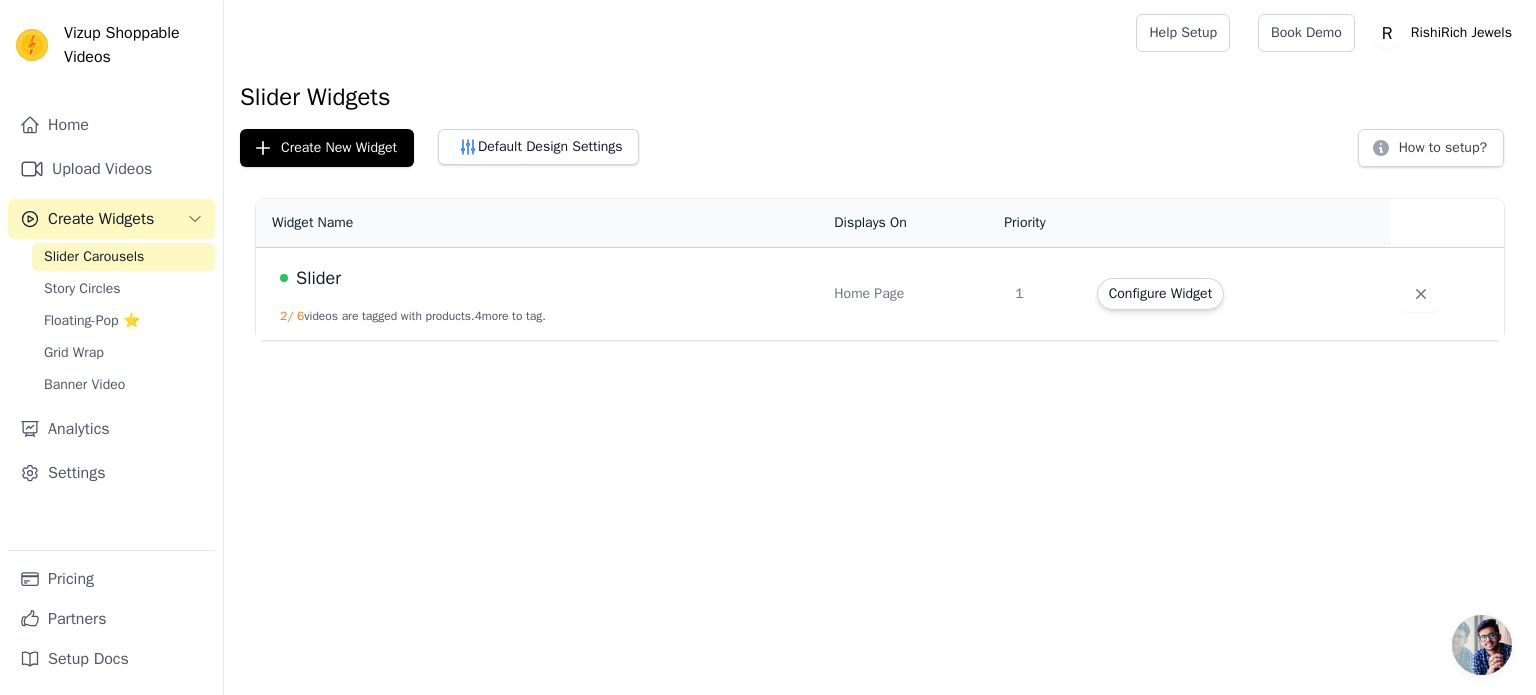 scroll, scrollTop: 0, scrollLeft: 0, axis: both 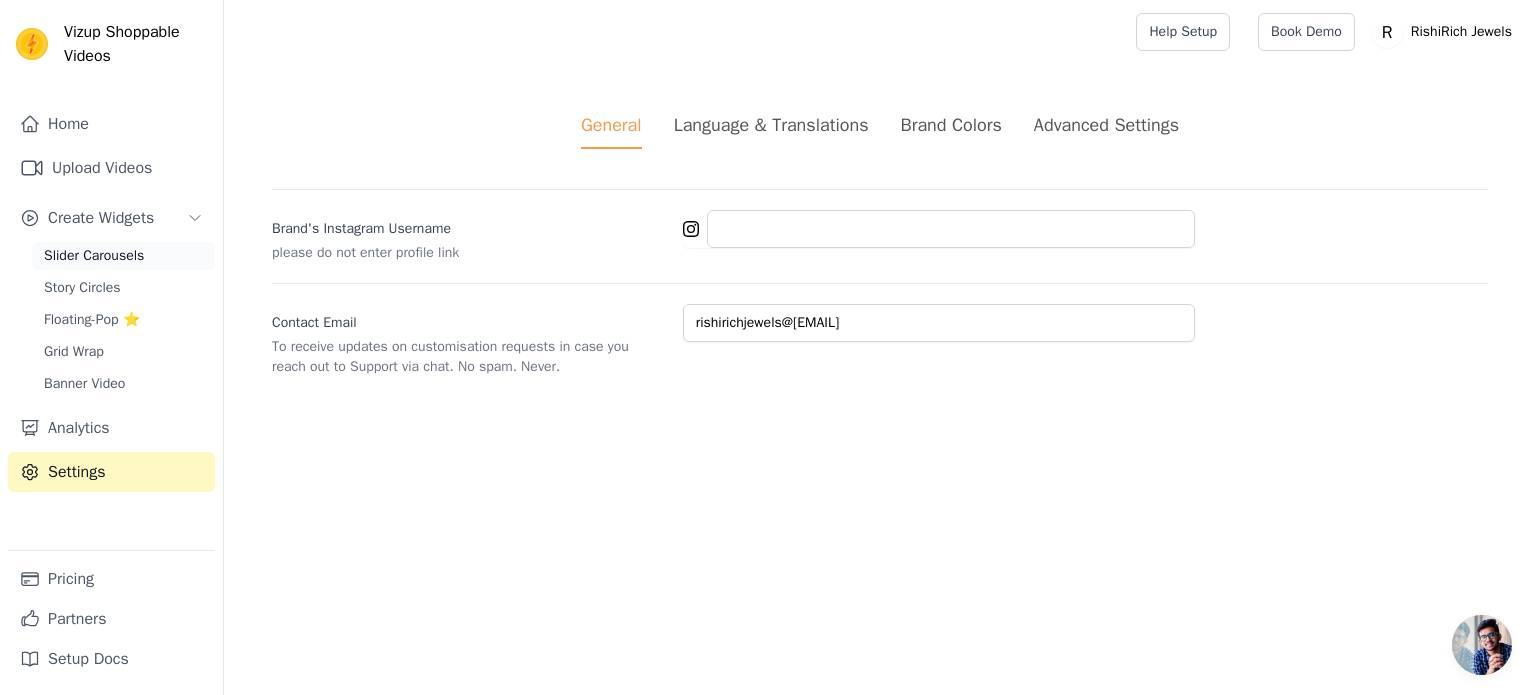 click on "Slider Carousels" at bounding box center (94, 256) 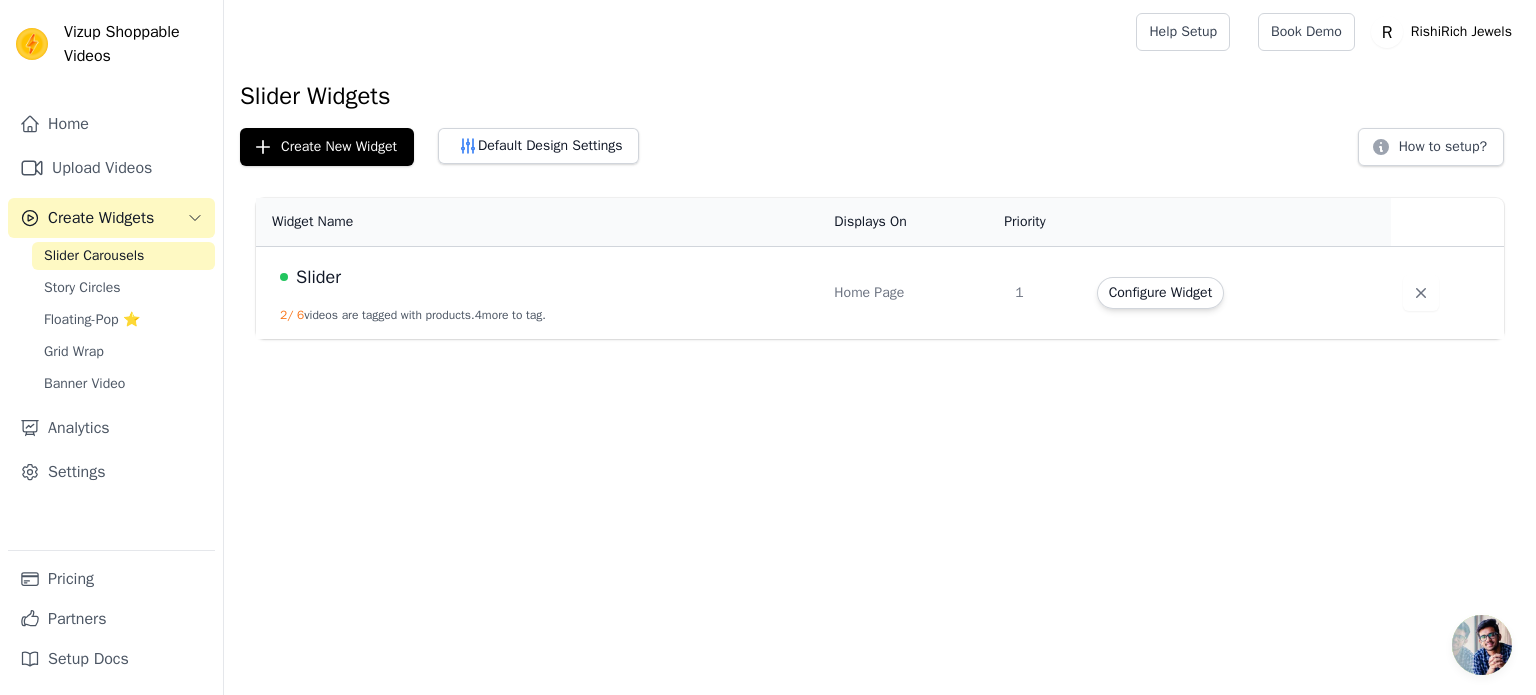 click on "Slider" at bounding box center [545, 277] 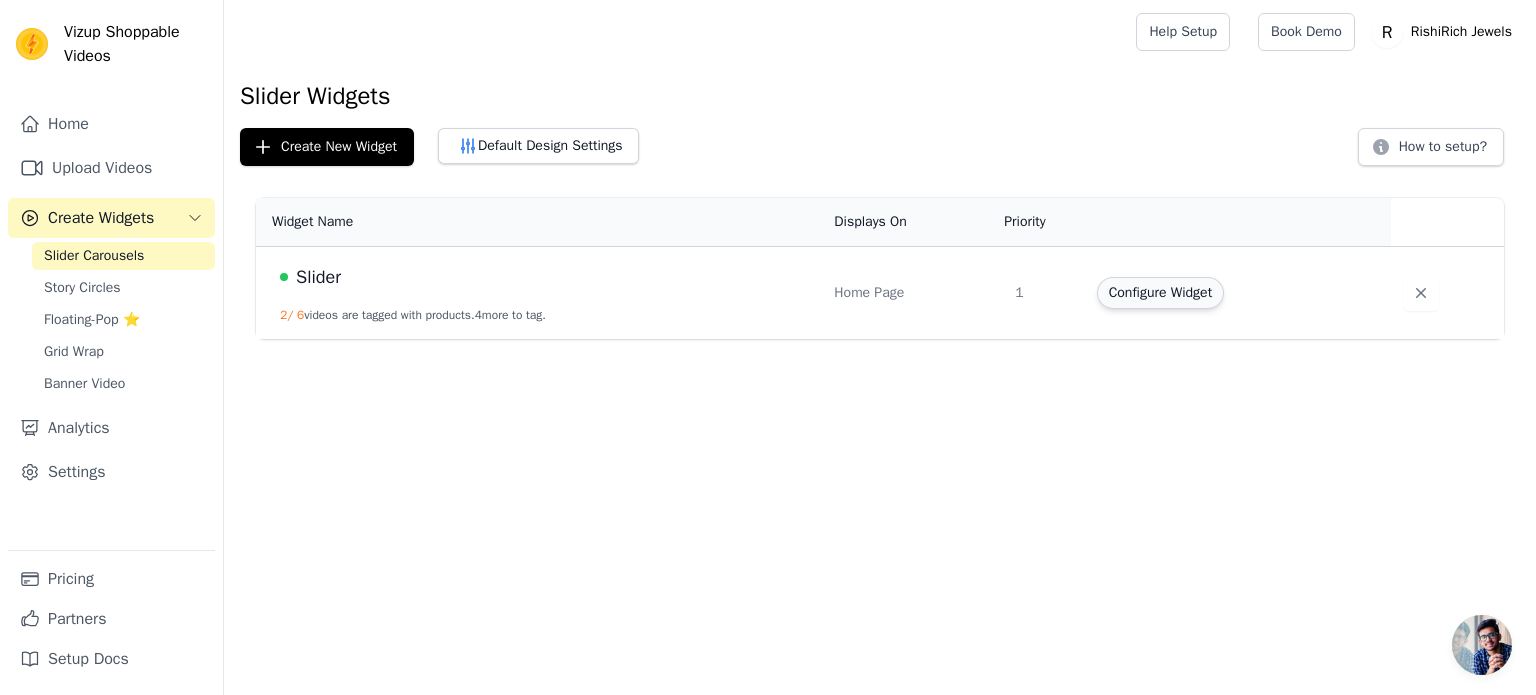 click on "Configure Widget" at bounding box center [1160, 293] 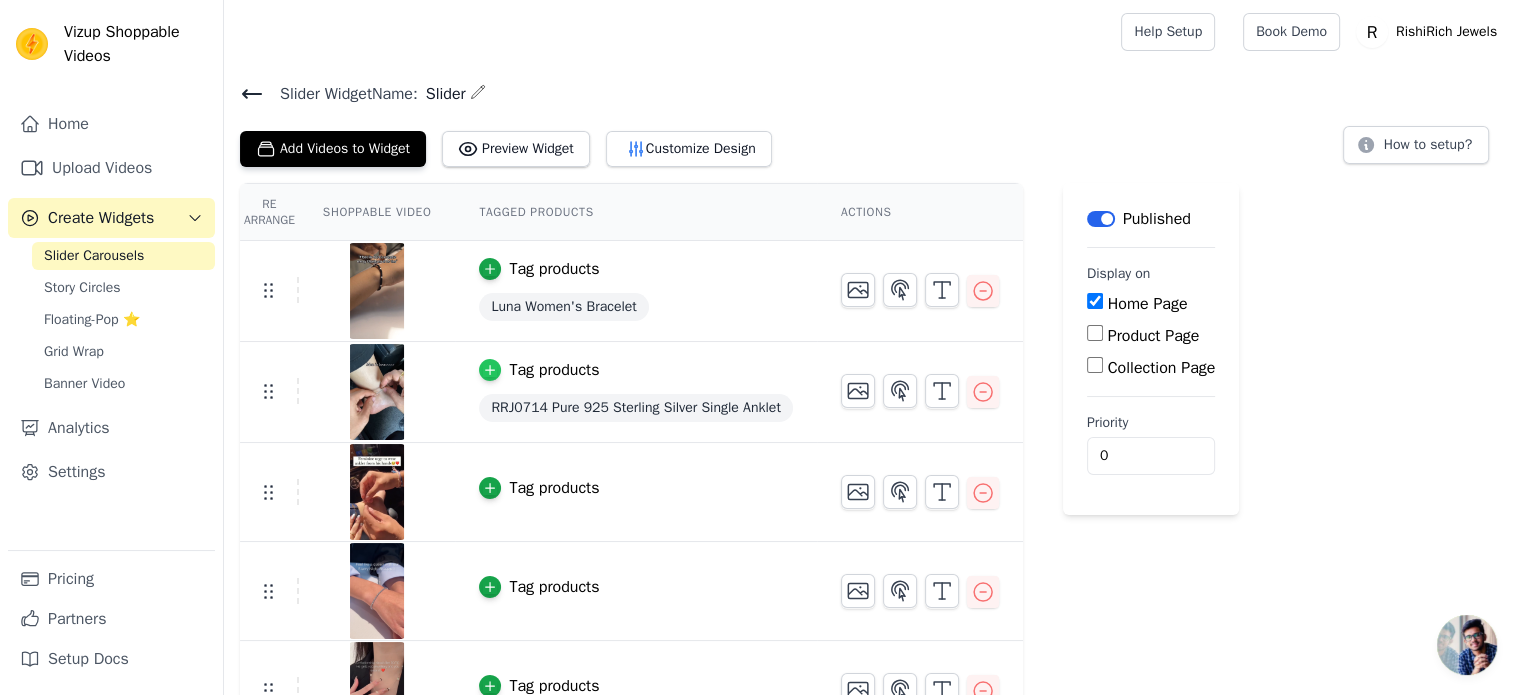 click 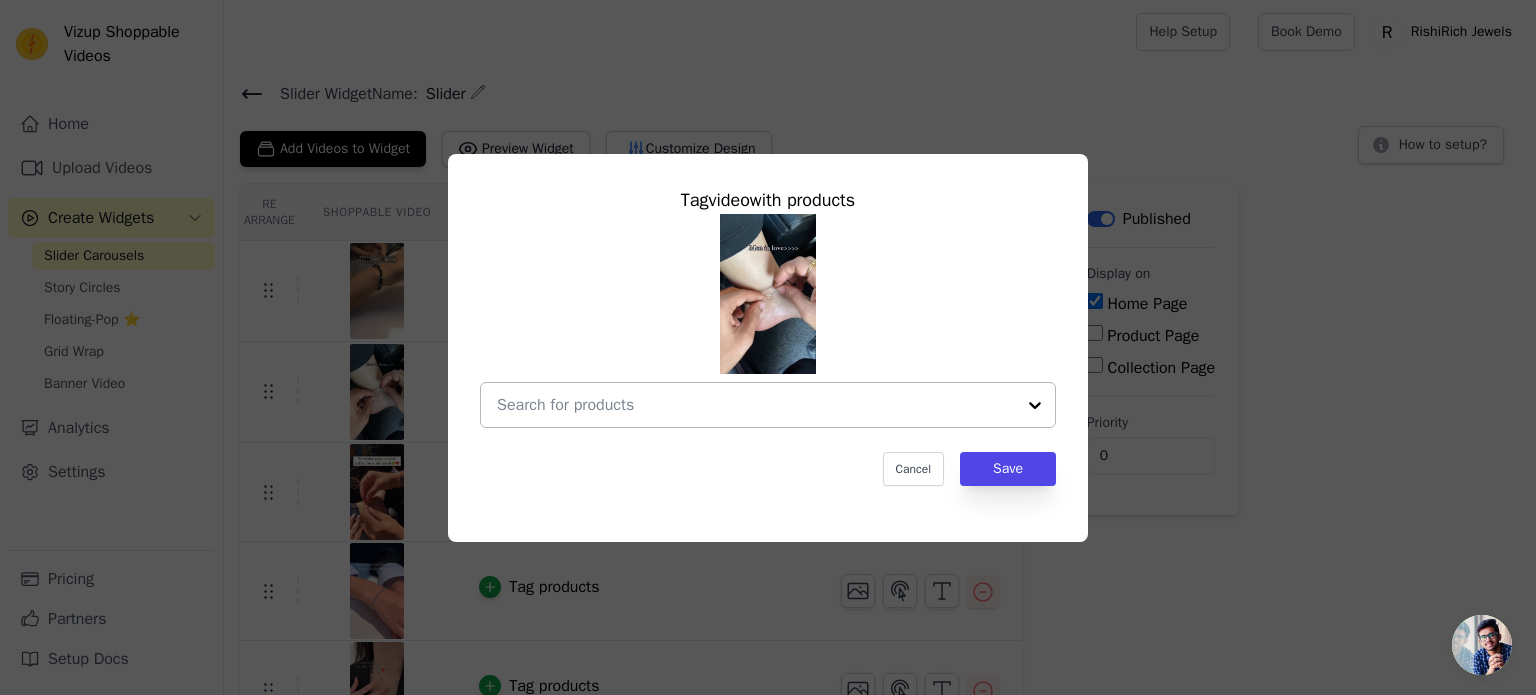 click at bounding box center (756, 405) 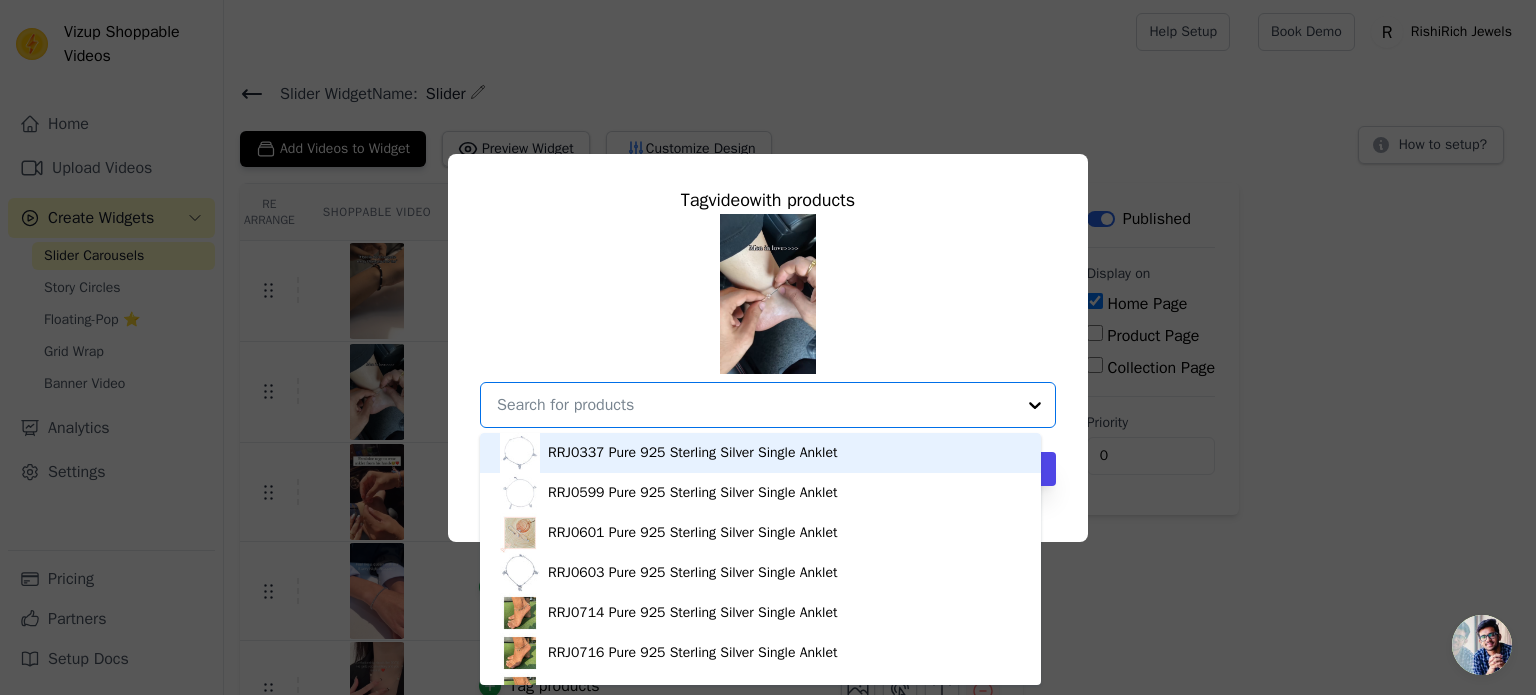 paste on "Elegant Flat Snake Chain Anklet - 925 Sterling Silver" 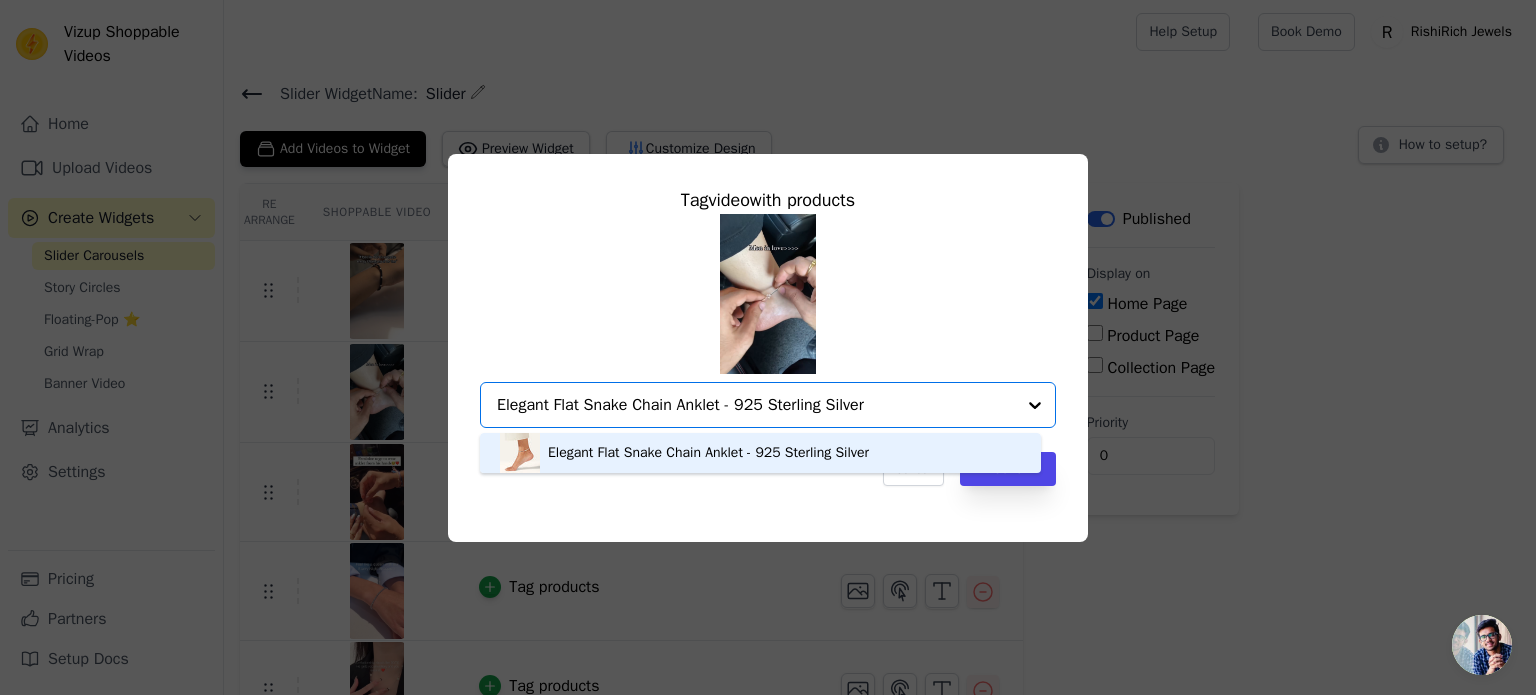 click on "Elegant Flat Snake Chain Anklet - 925 Sterling Silver" at bounding box center [708, 453] 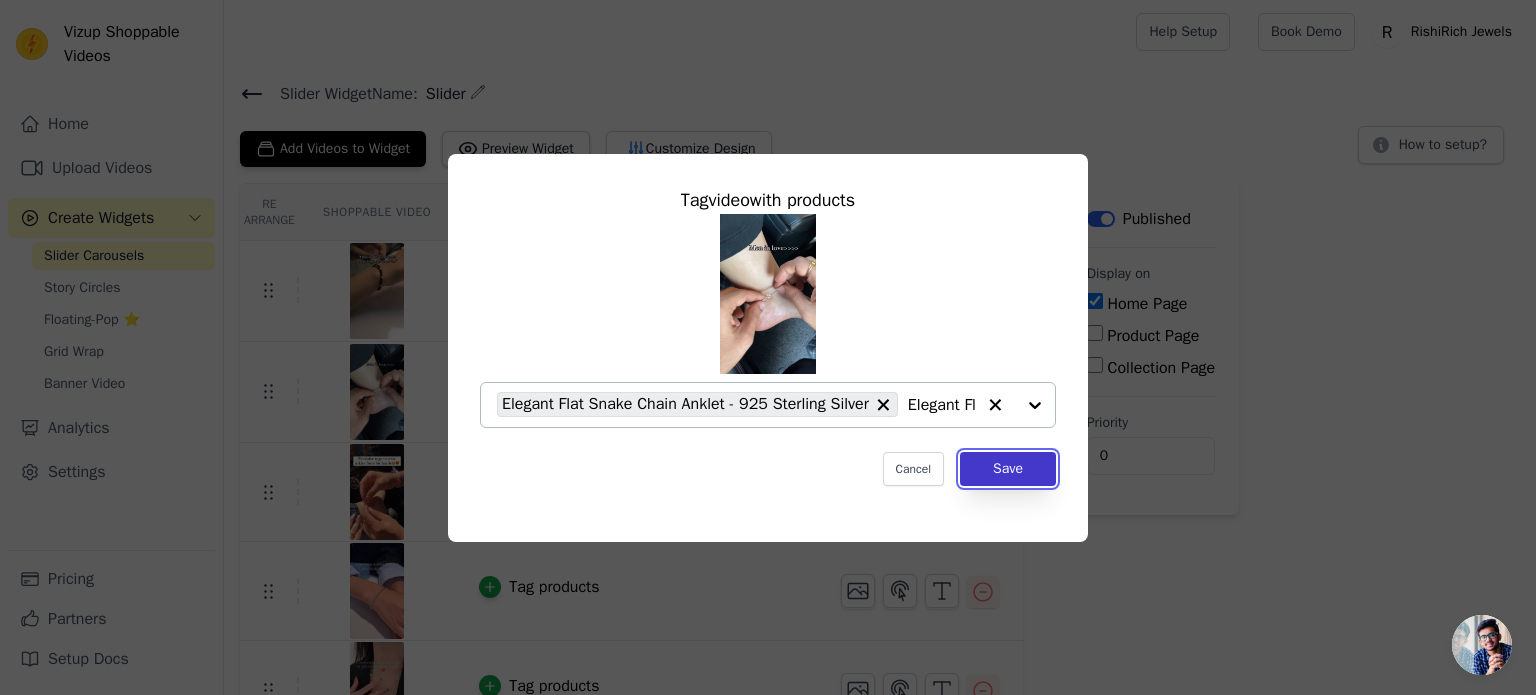 click on "Save" at bounding box center (1008, 469) 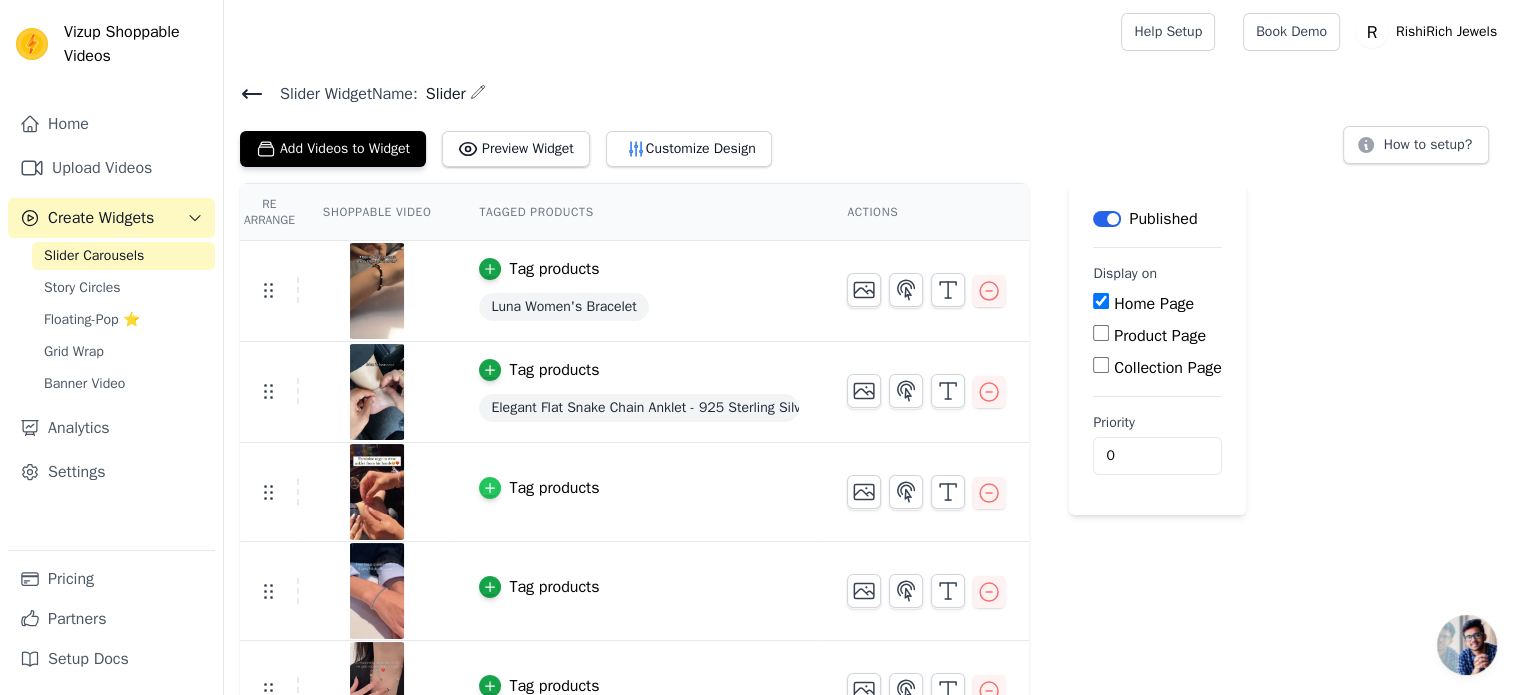 click 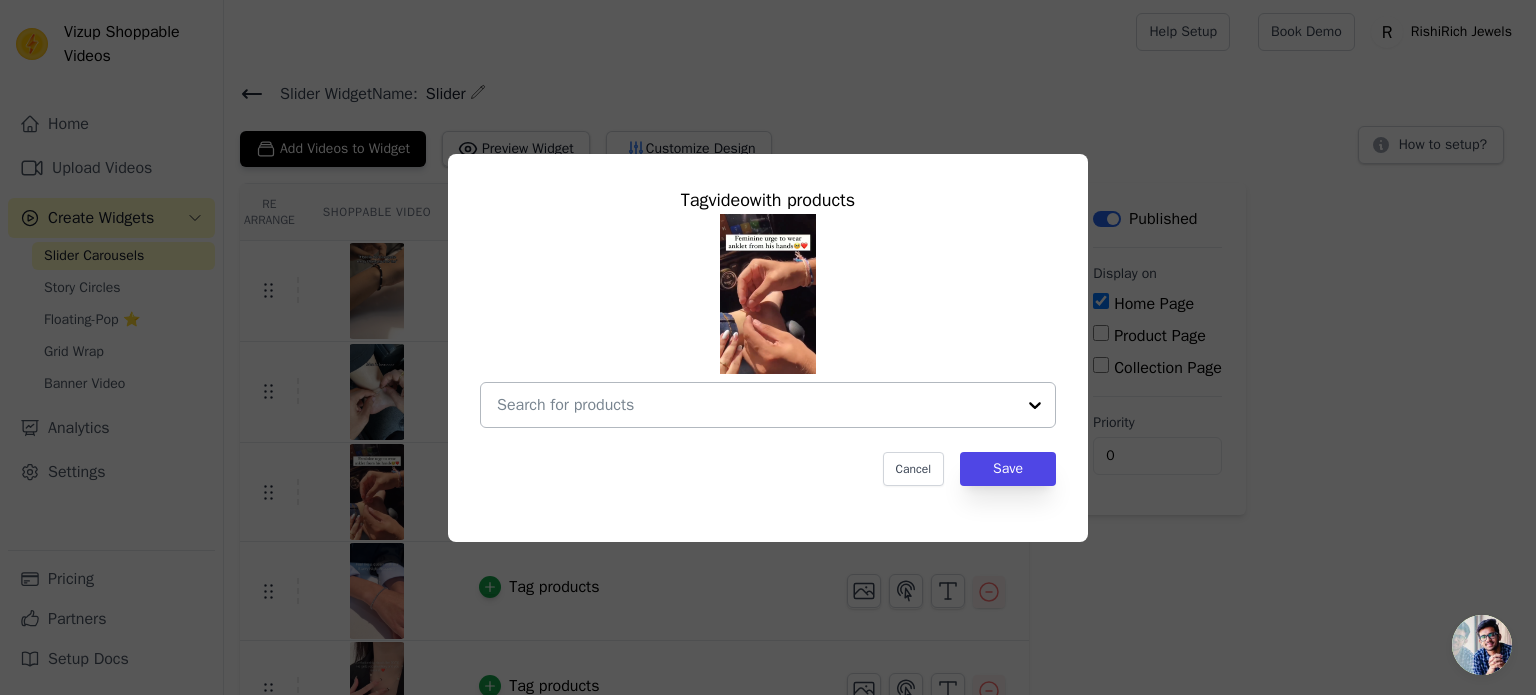 click at bounding box center (756, 405) 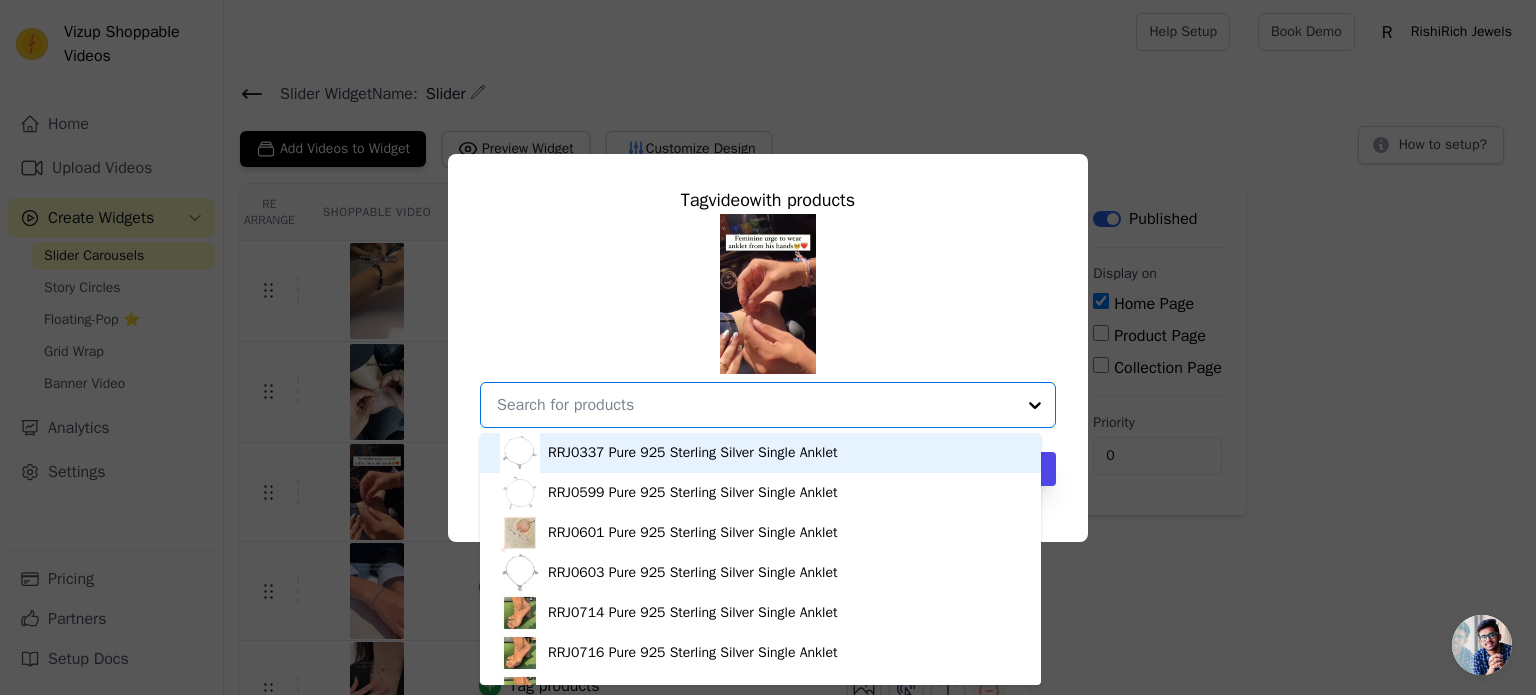 paste on "Elegant Flat Snake Chain Anklet - 925 Sterling Silver" 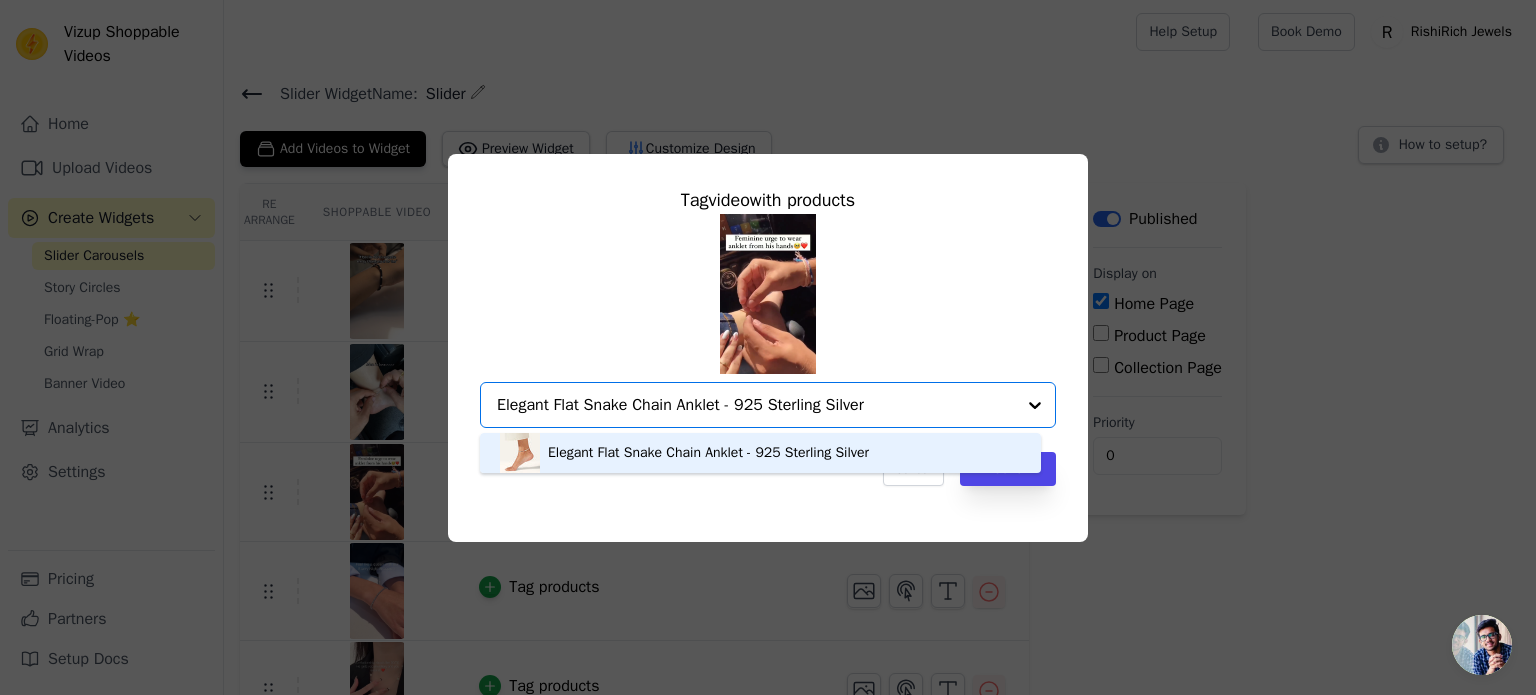 click on "Elegant Flat Snake Chain Anklet - 925 Sterling Silver" at bounding box center (708, 453) 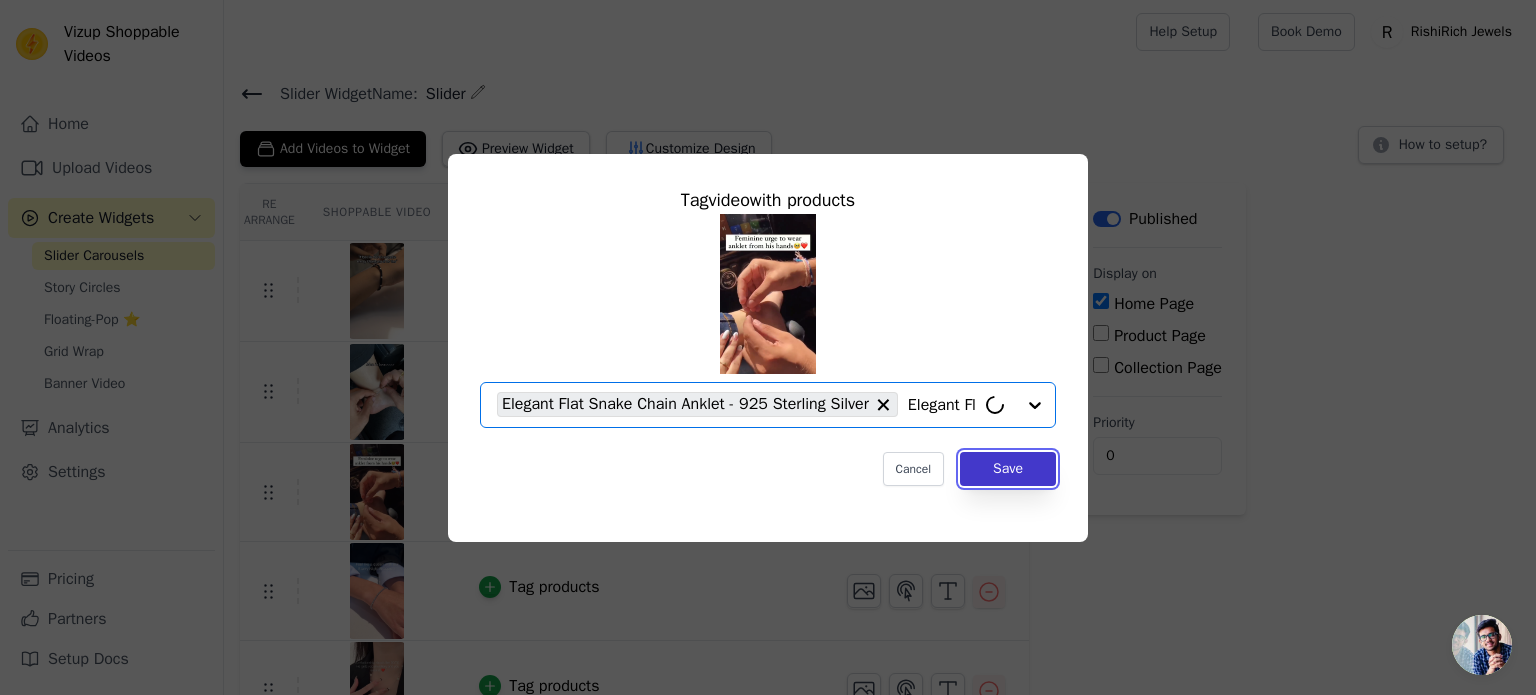 click on "Save" at bounding box center (1008, 469) 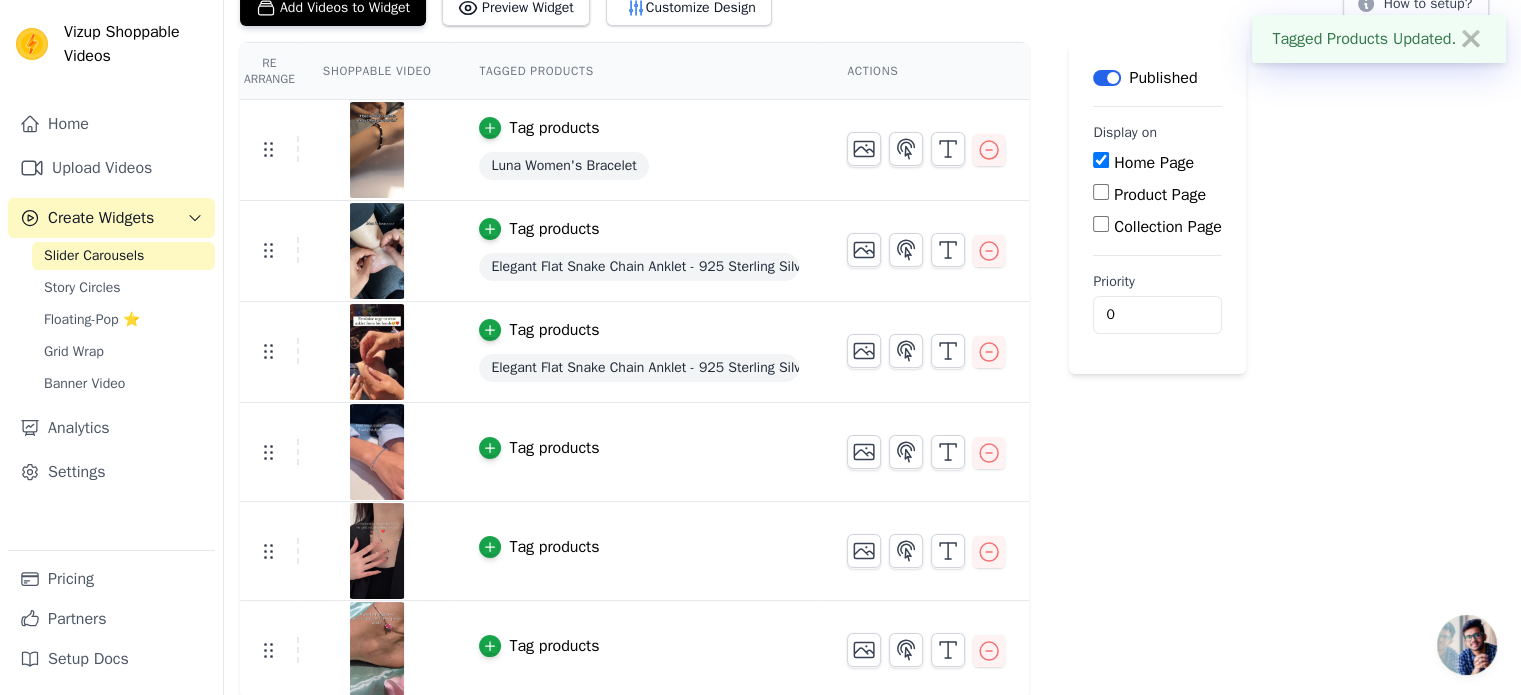 scroll, scrollTop: 143, scrollLeft: 0, axis: vertical 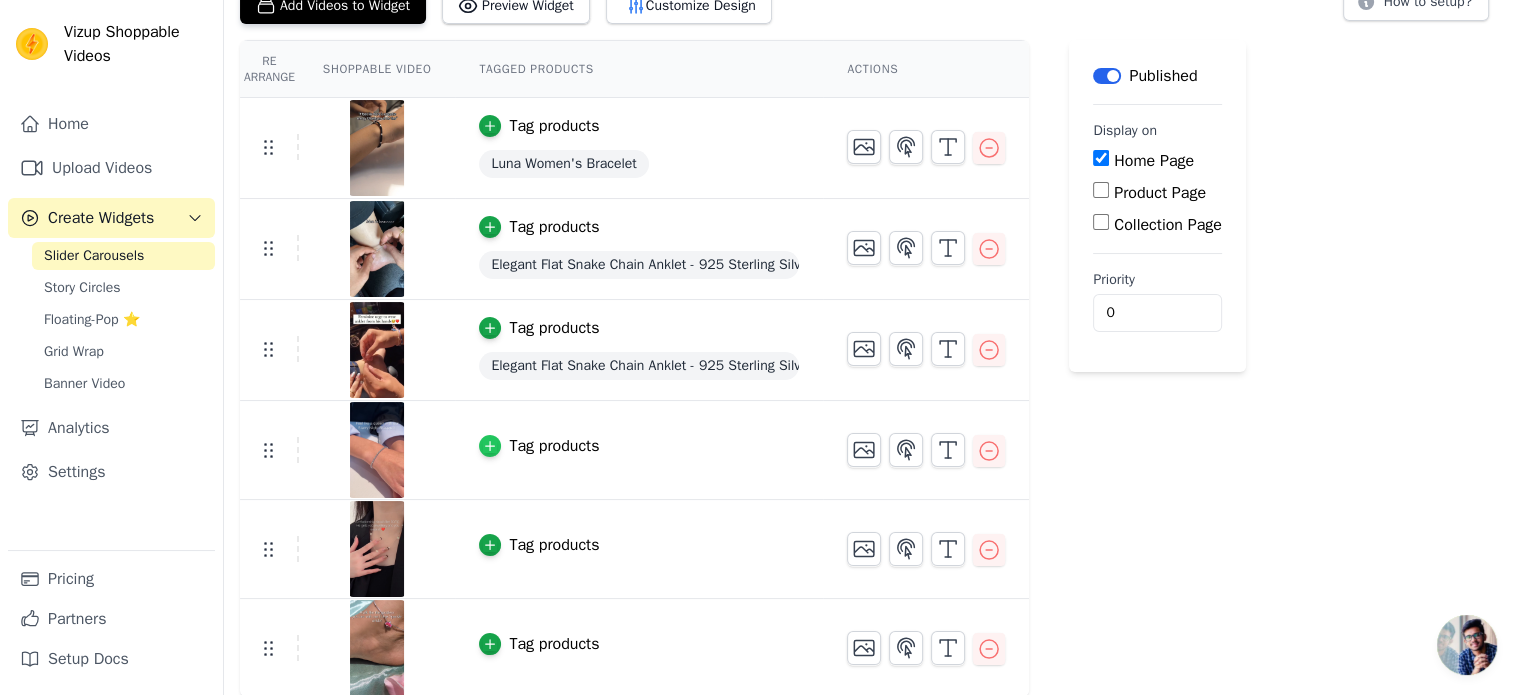 click 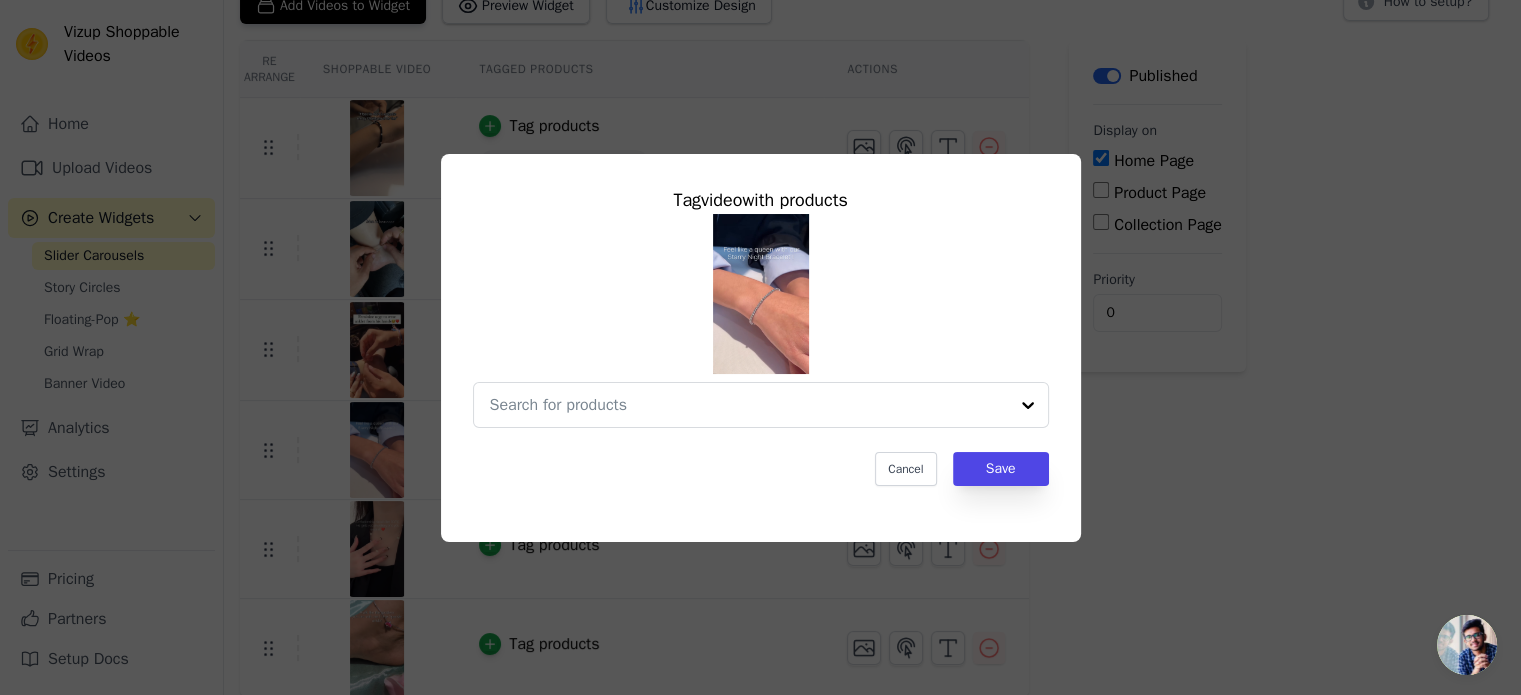 scroll, scrollTop: 0, scrollLeft: 0, axis: both 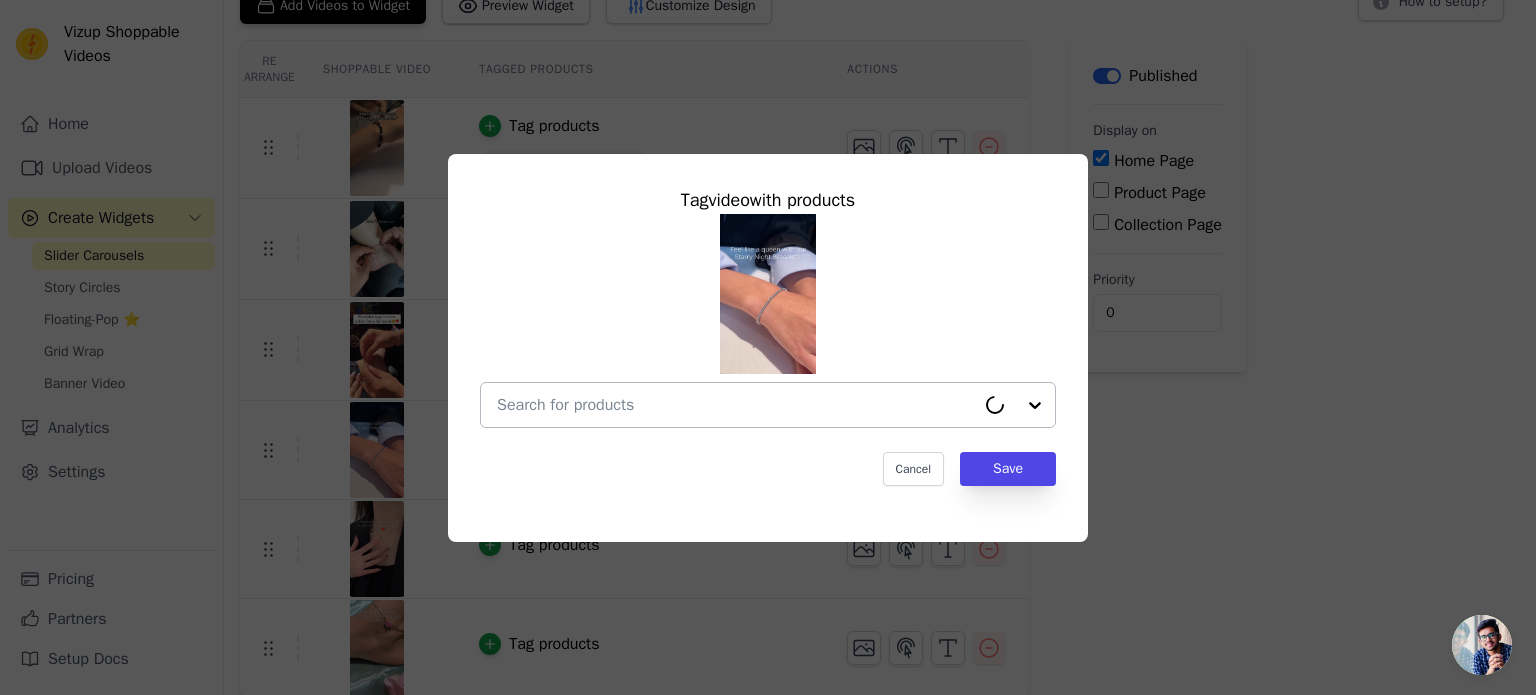 click at bounding box center [736, 405] 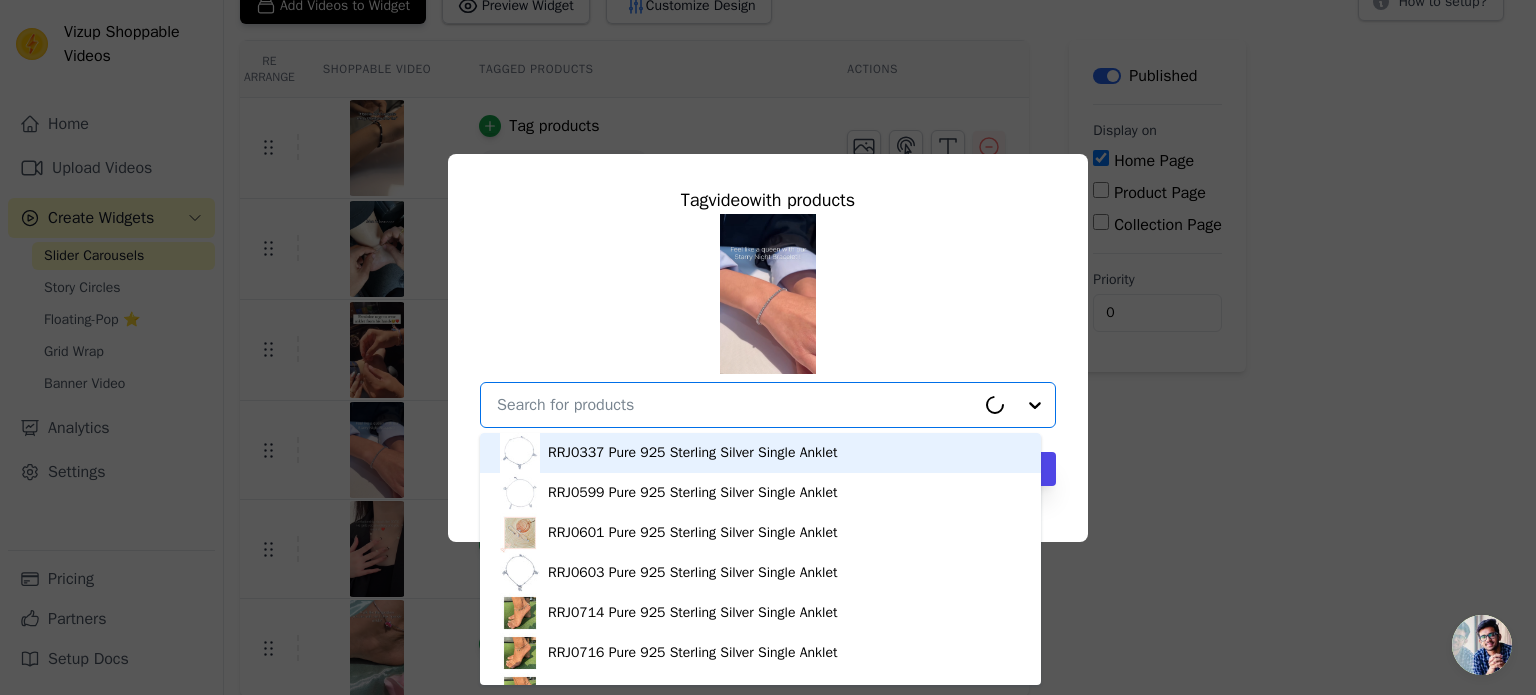 click at bounding box center (736, 405) 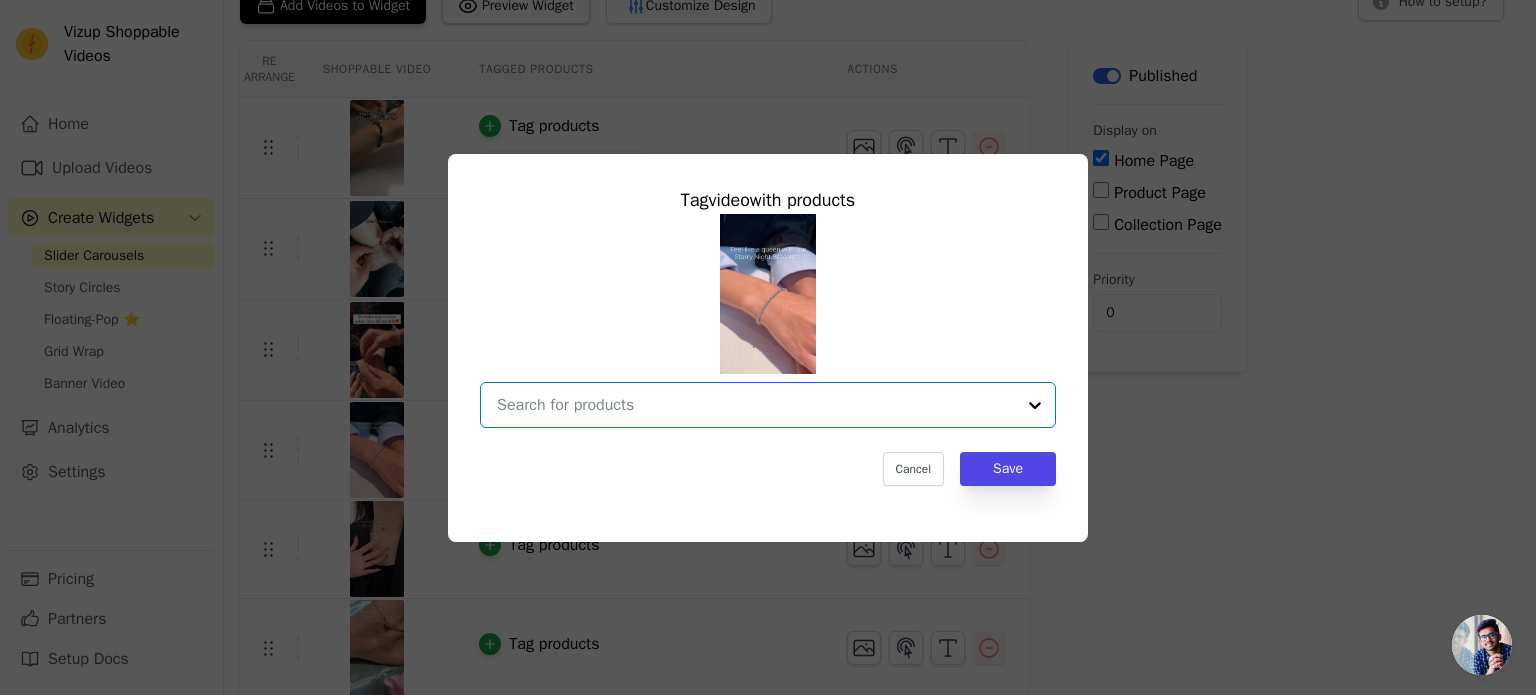 paste on "2mm American Diamond Tennis Bracelet" 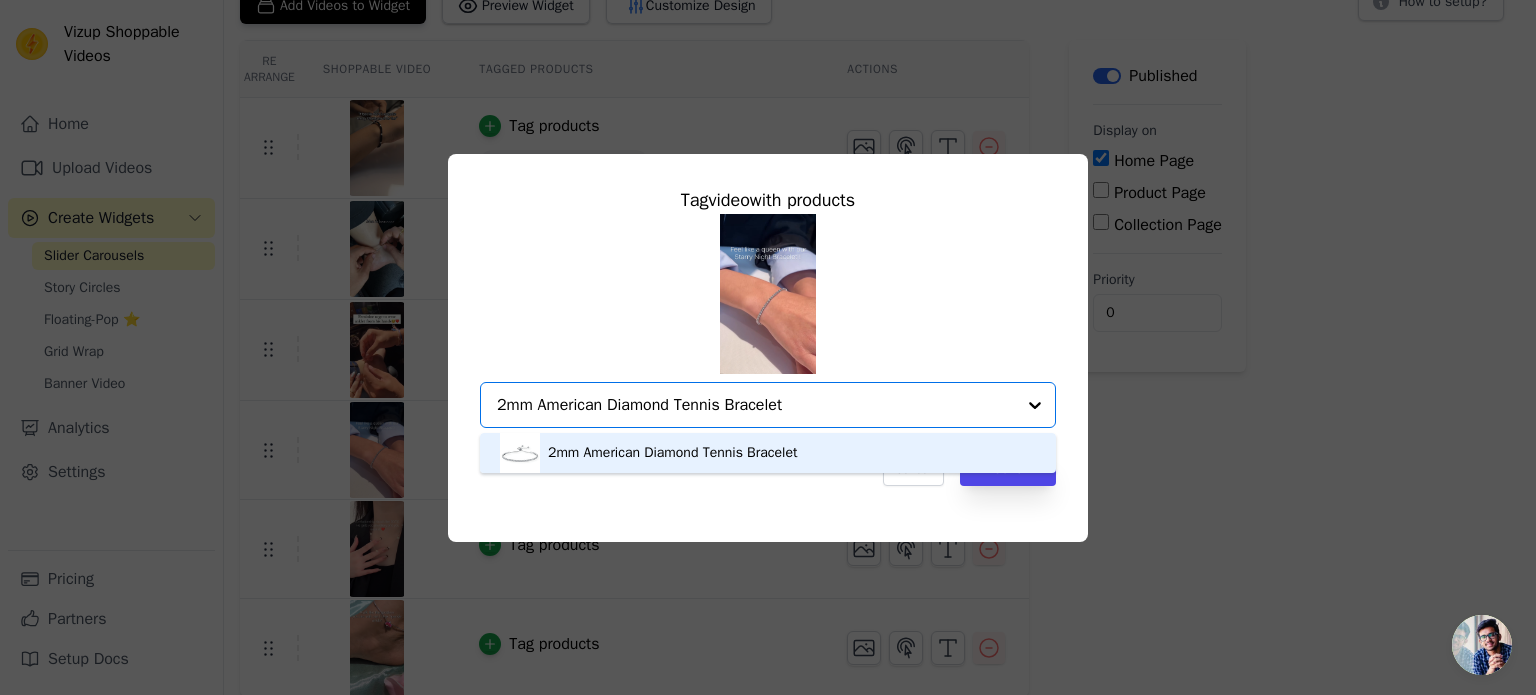 click on "2mm American Diamond Tennis Bracelet" at bounding box center (768, 453) 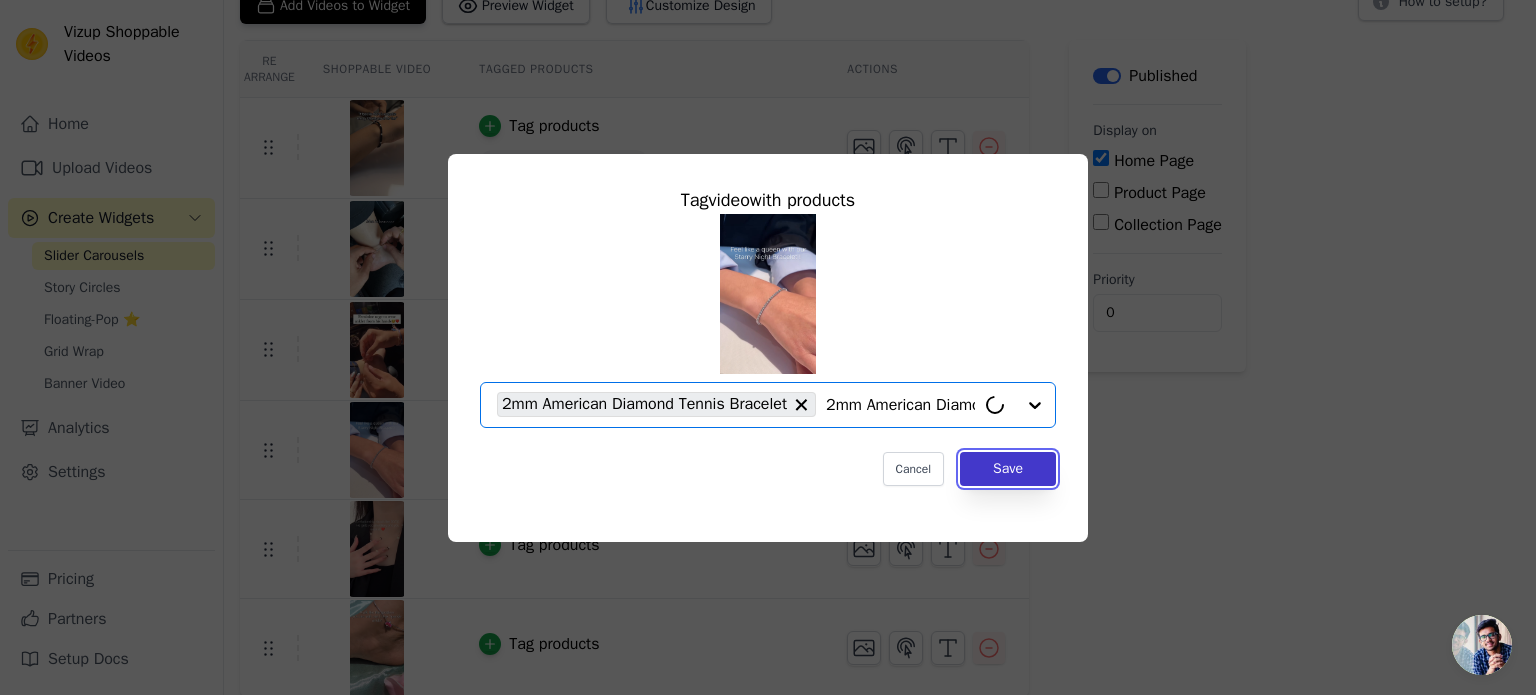 click on "Save" at bounding box center [1008, 469] 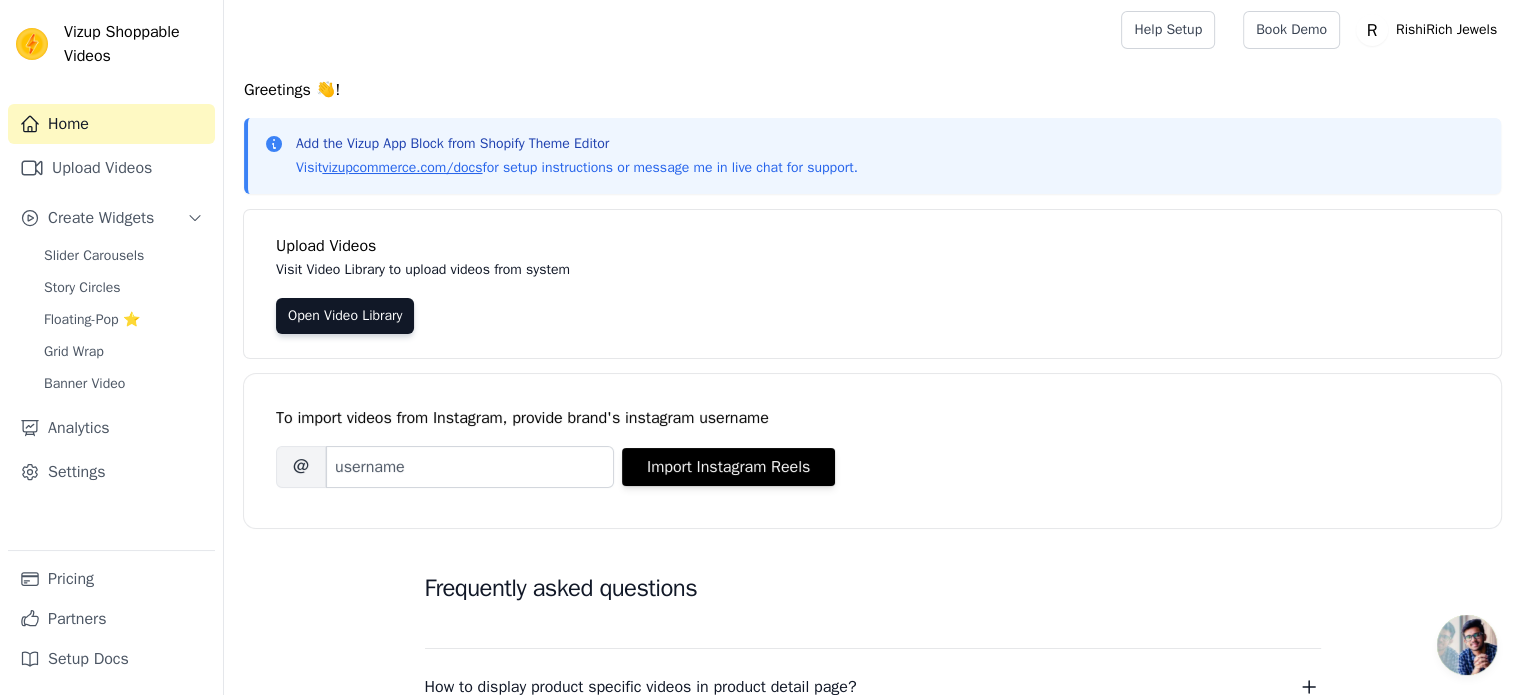scroll, scrollTop: 0, scrollLeft: 0, axis: both 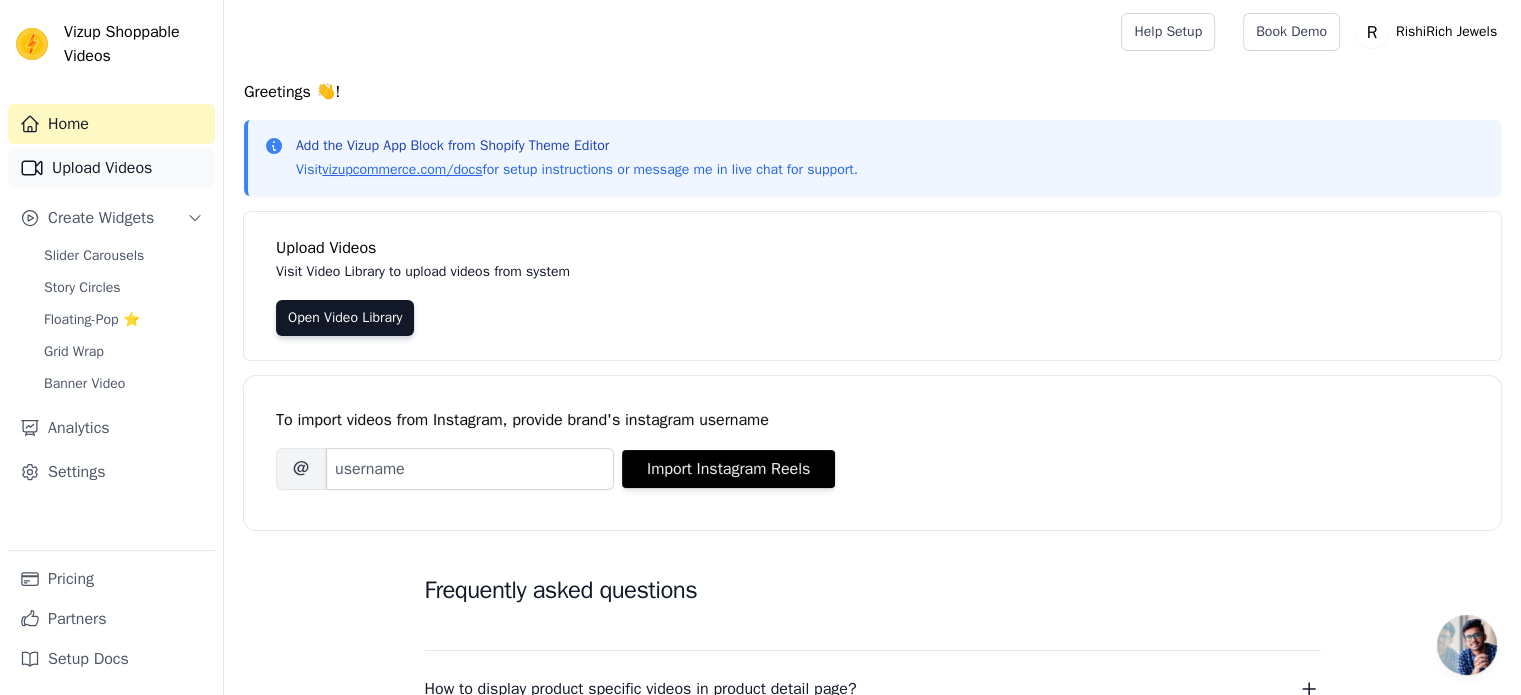 click on "Upload Videos" at bounding box center (111, 168) 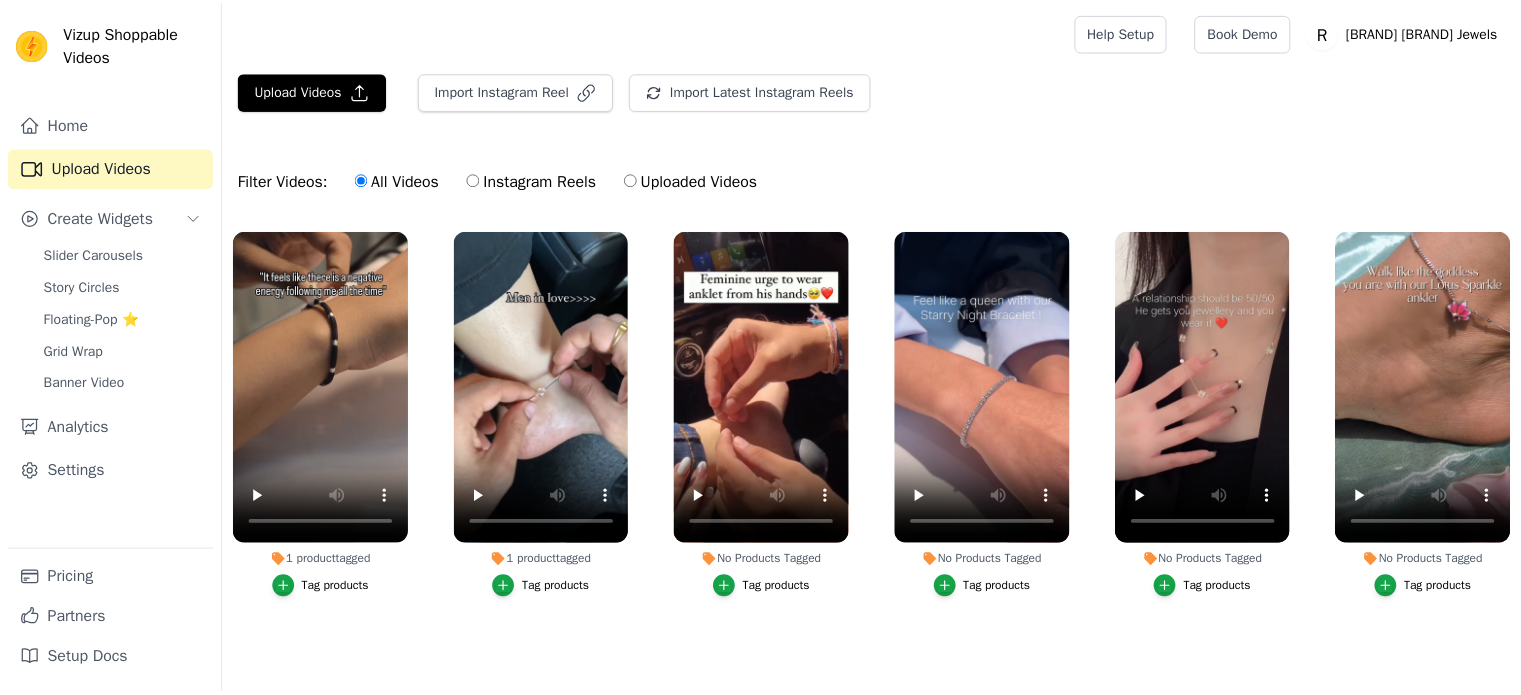 scroll, scrollTop: 0, scrollLeft: 0, axis: both 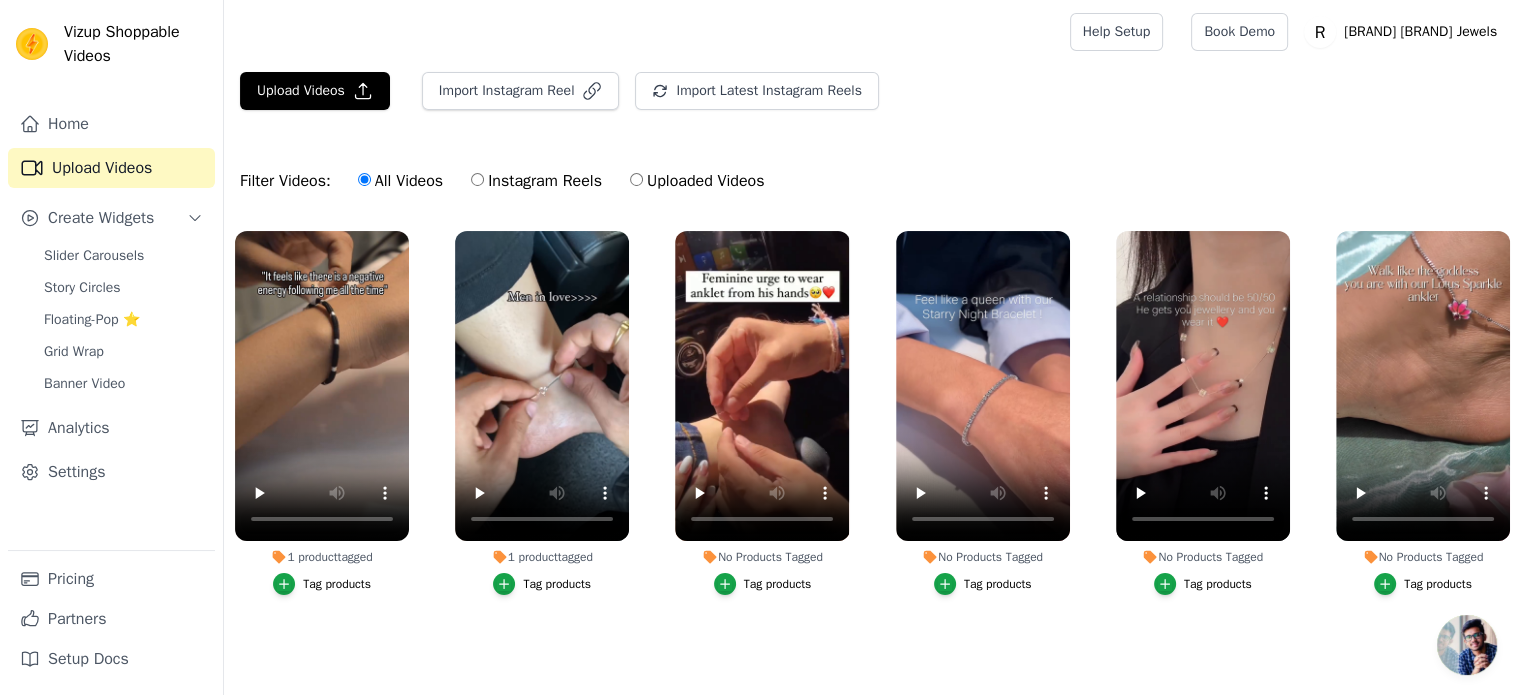 click on "Create Widgets" at bounding box center [101, 218] 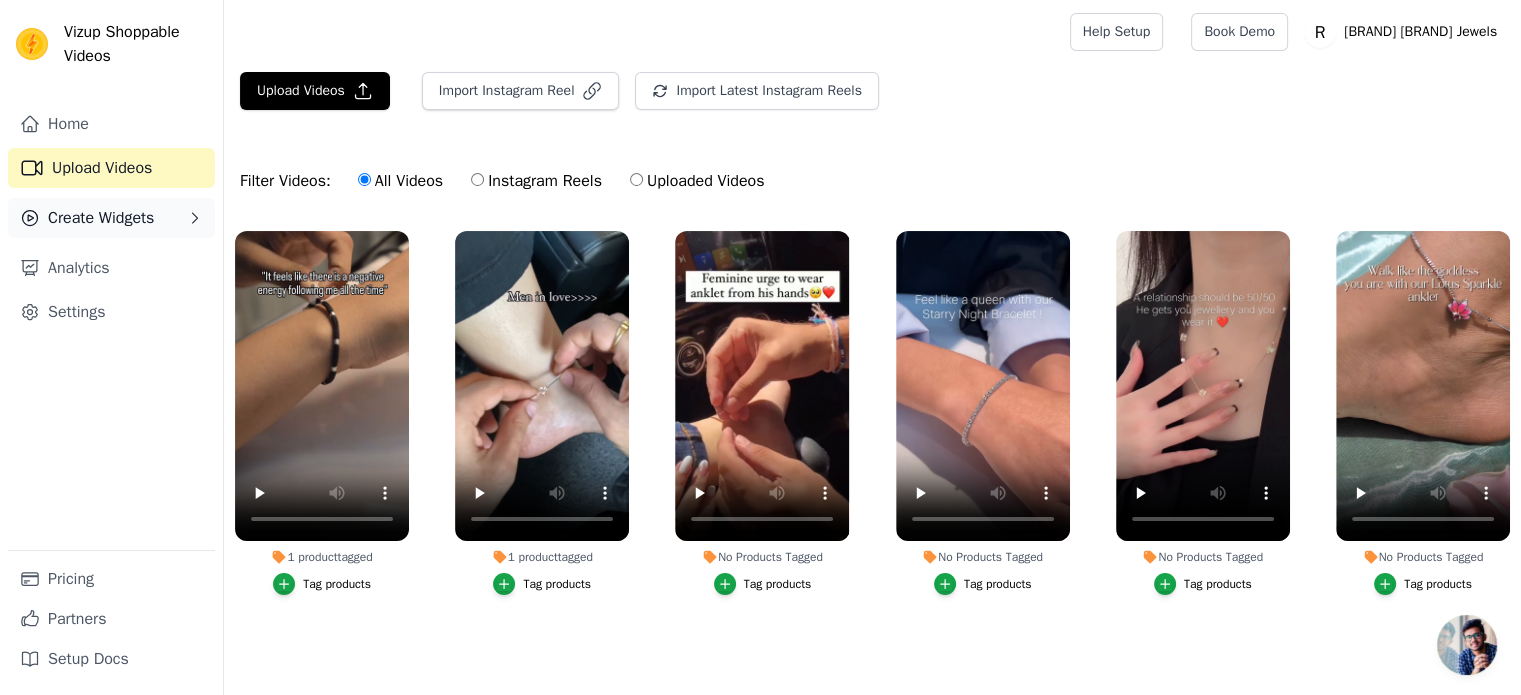 click on "Create Widgets" at bounding box center [101, 218] 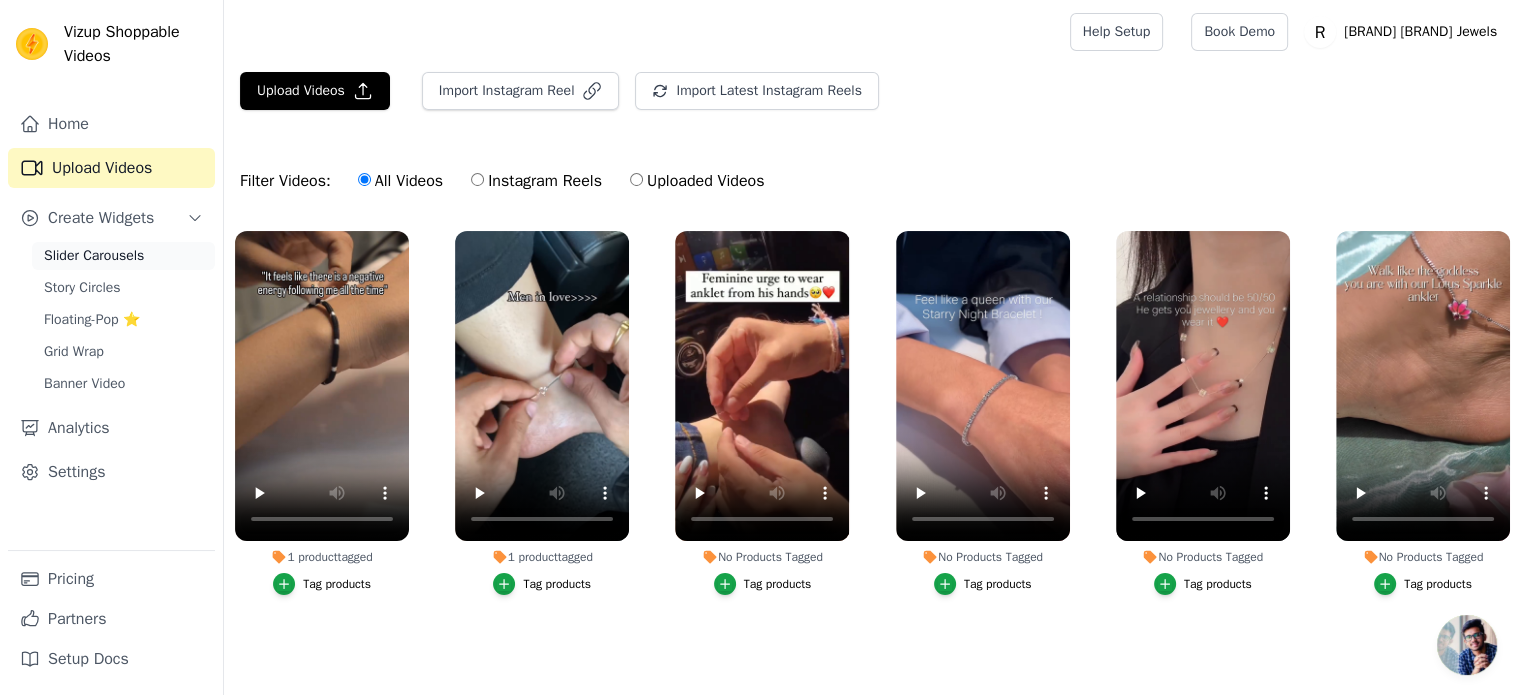 click on "Slider Carousels" at bounding box center [94, 256] 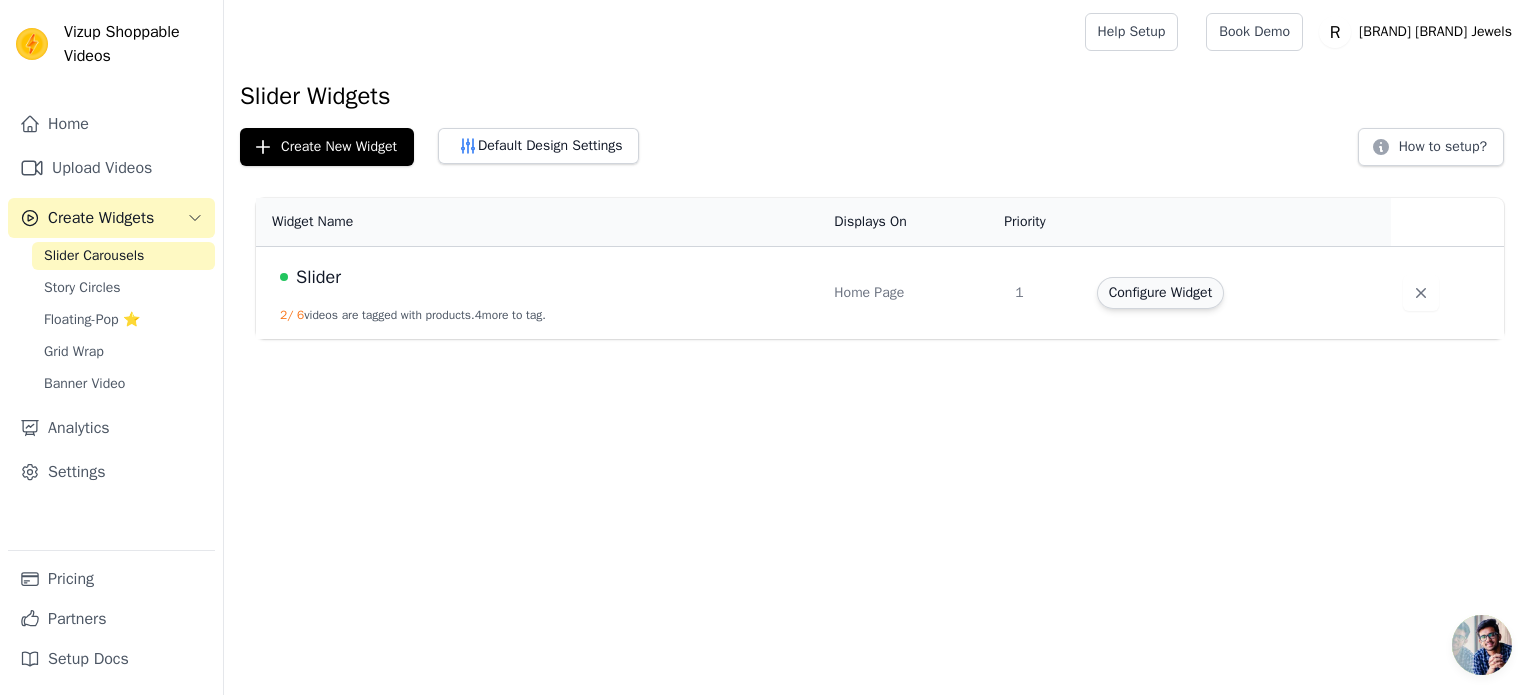 click on "Configure Widget" at bounding box center (1160, 293) 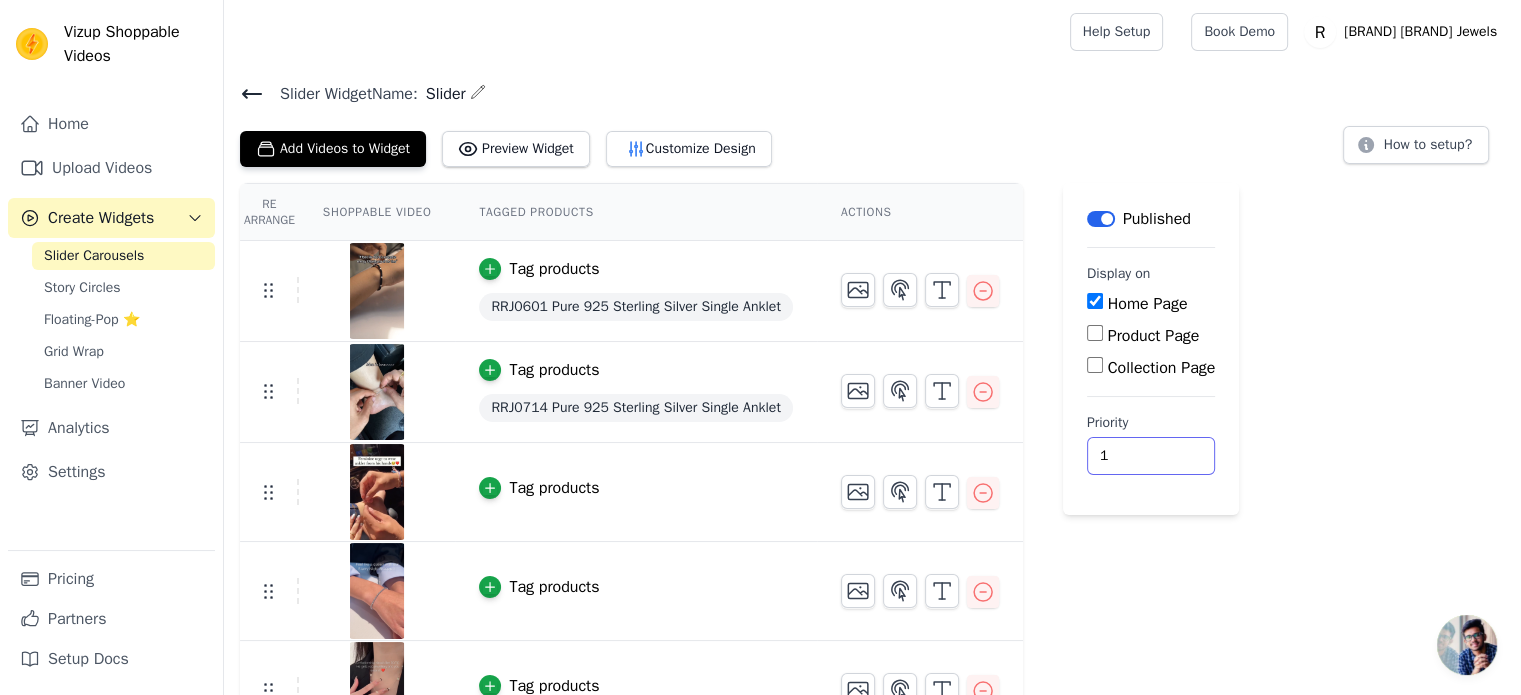 type on "1" 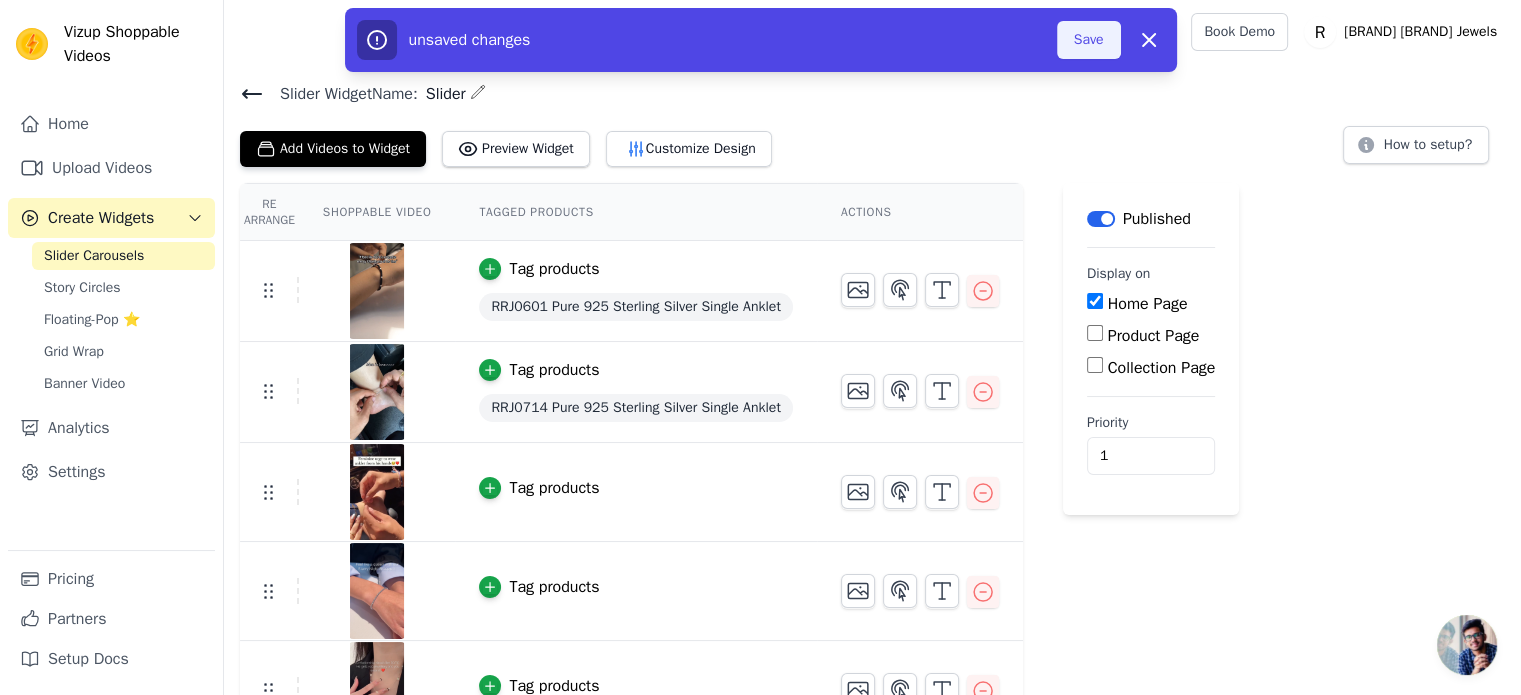 click on "Save" at bounding box center (1089, 40) 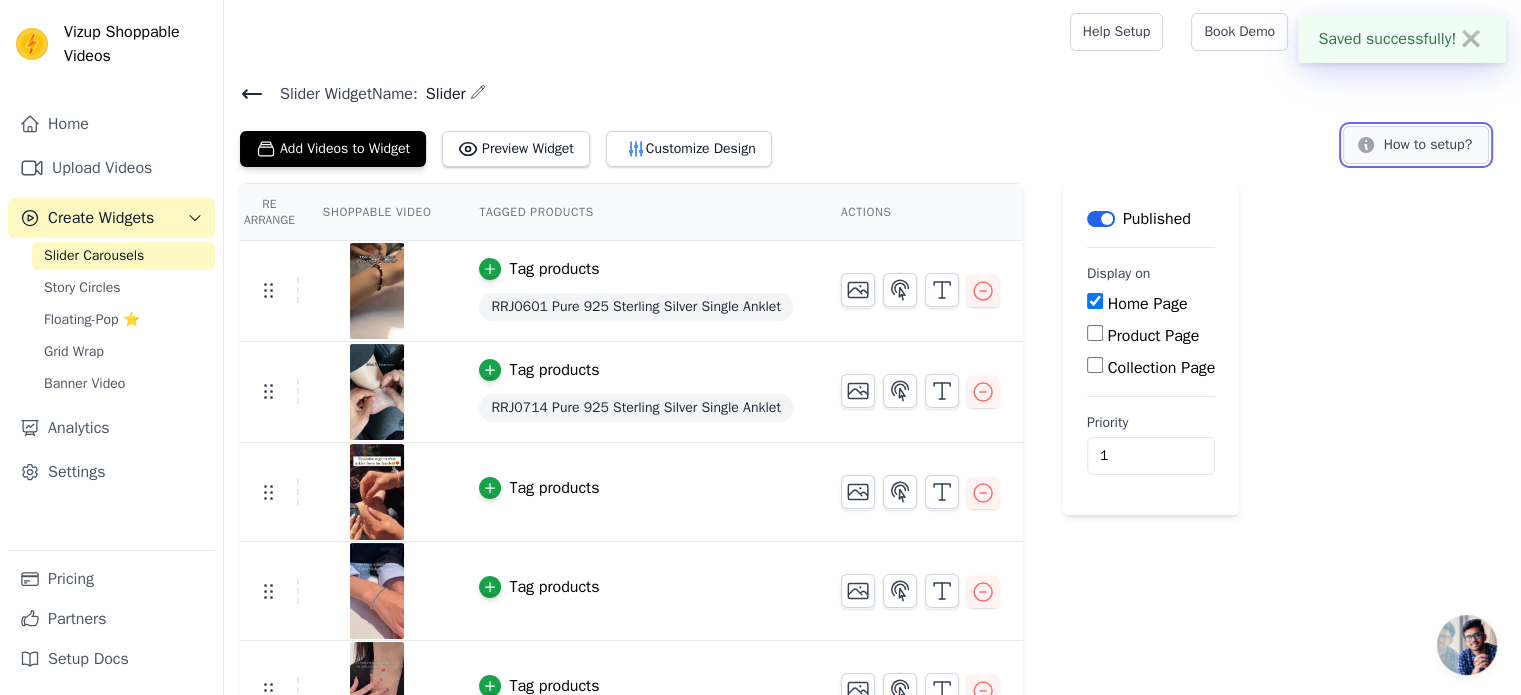 click on "How to setup?" at bounding box center (1416, 145) 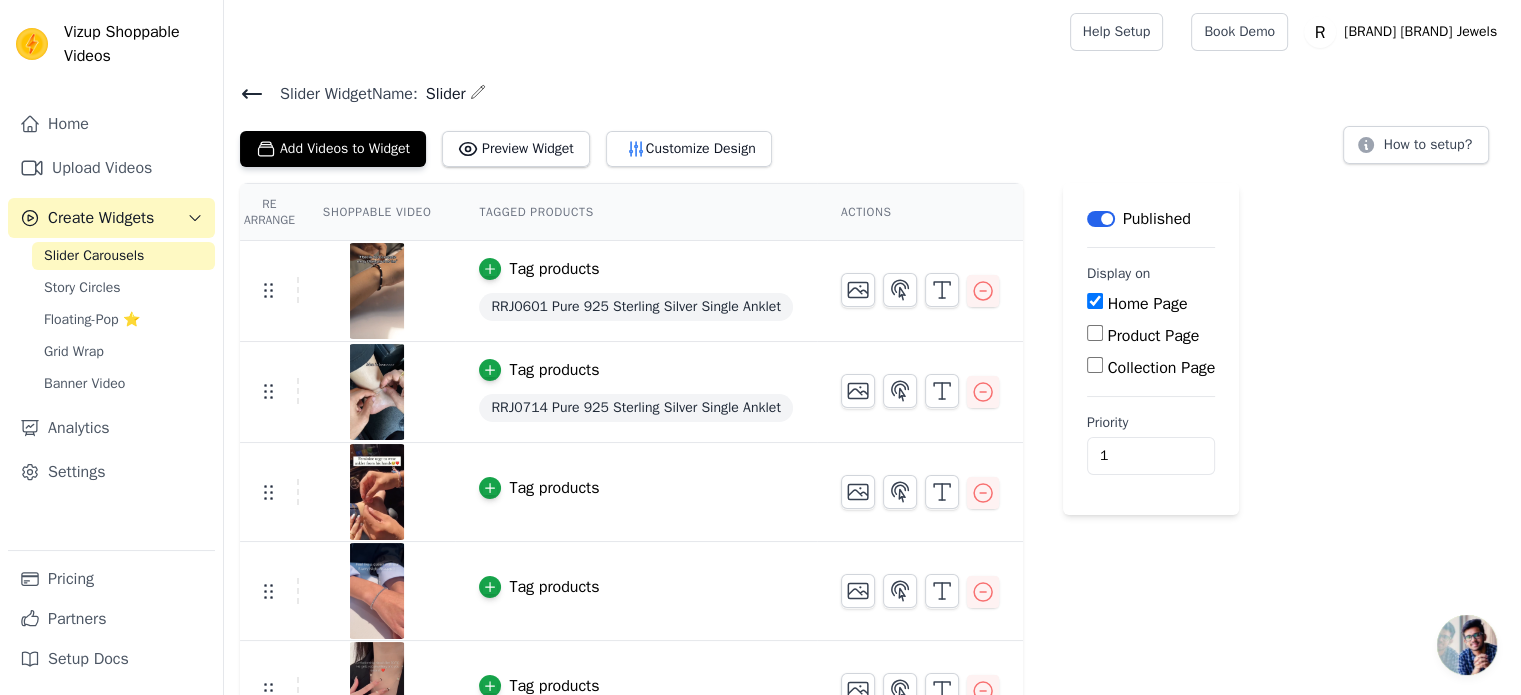 click on "Tag products" at bounding box center (554, 370) 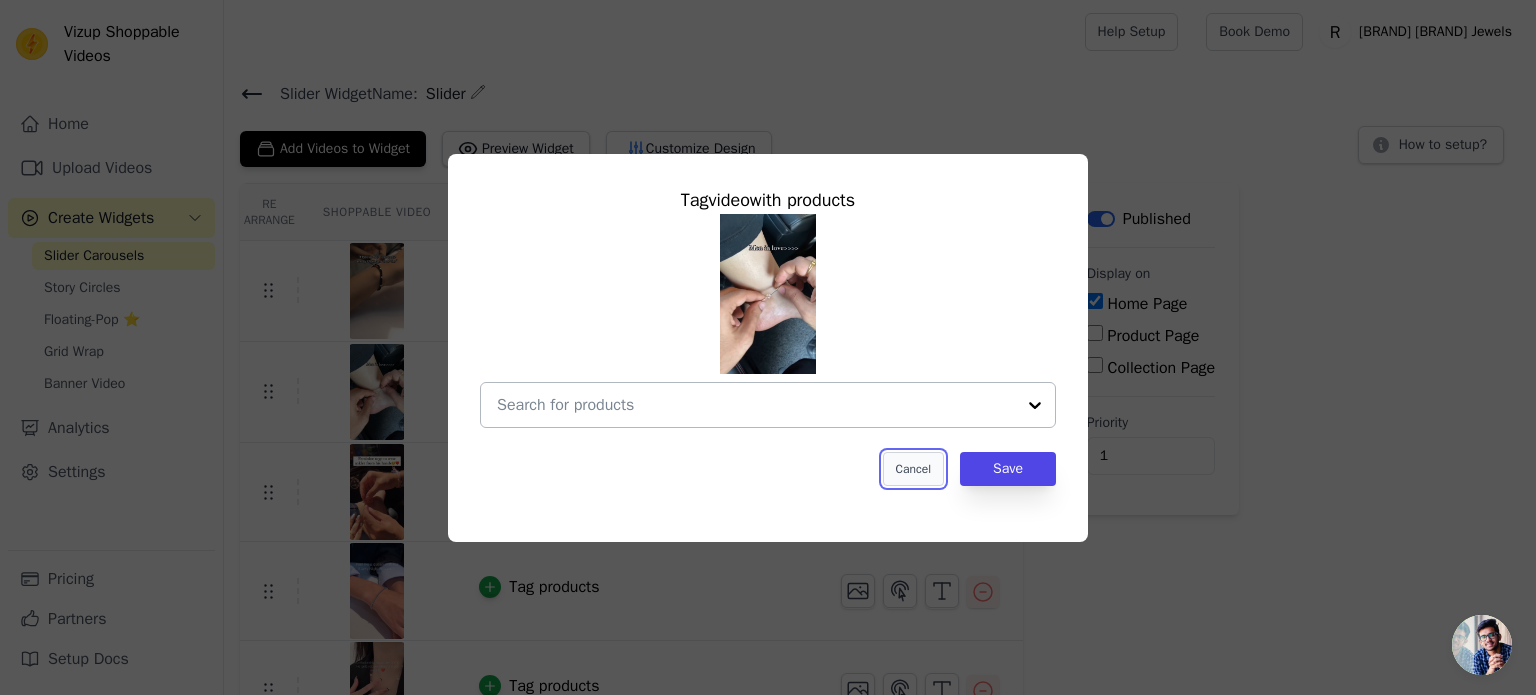 click on "Cancel" at bounding box center (913, 469) 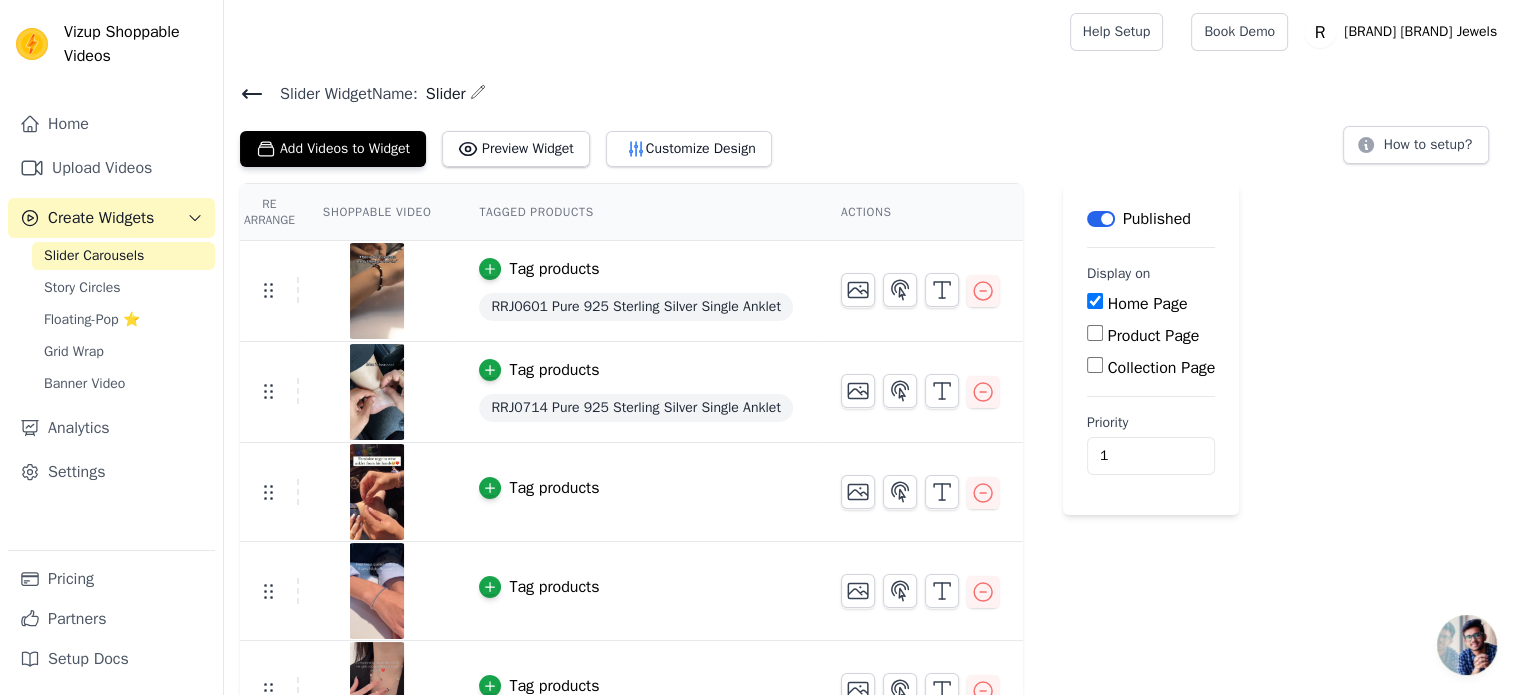 click on "Tag products" at bounding box center (554, 269) 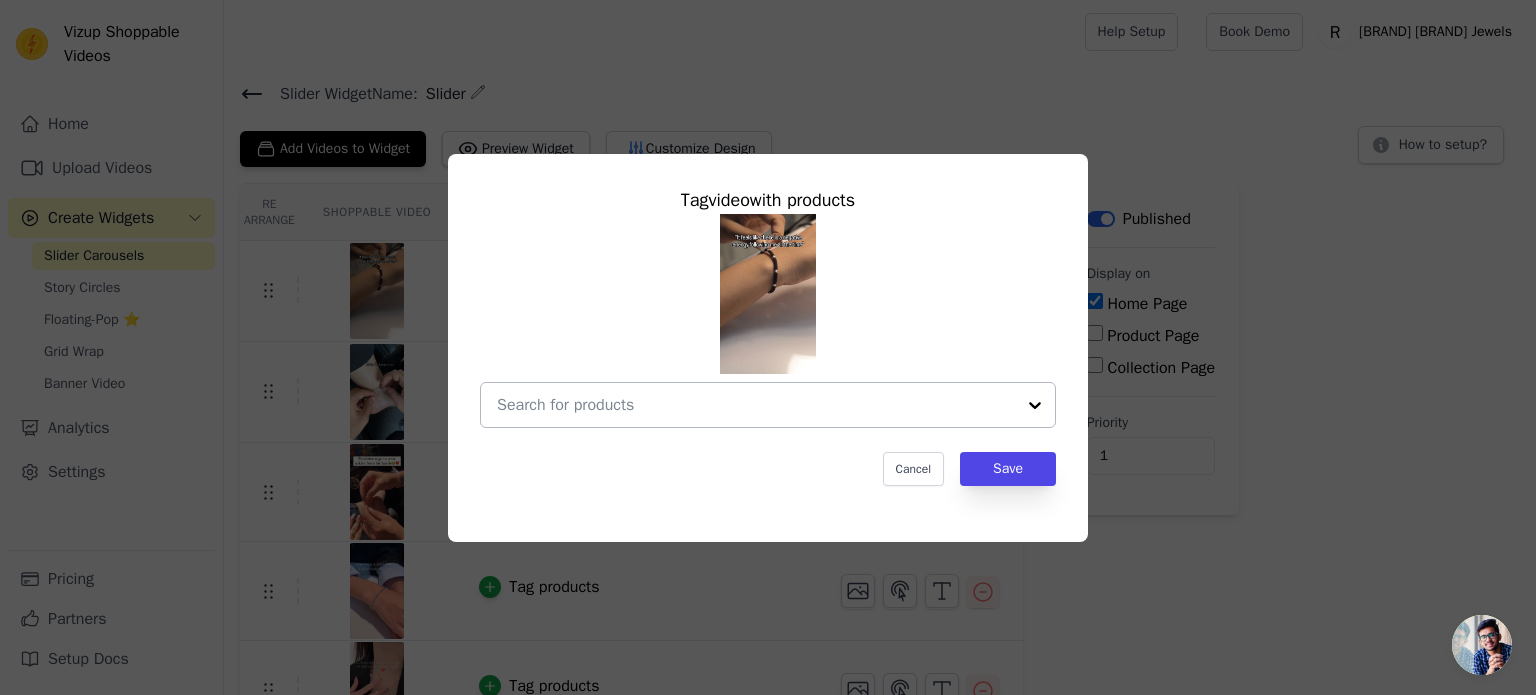 click at bounding box center (756, 405) 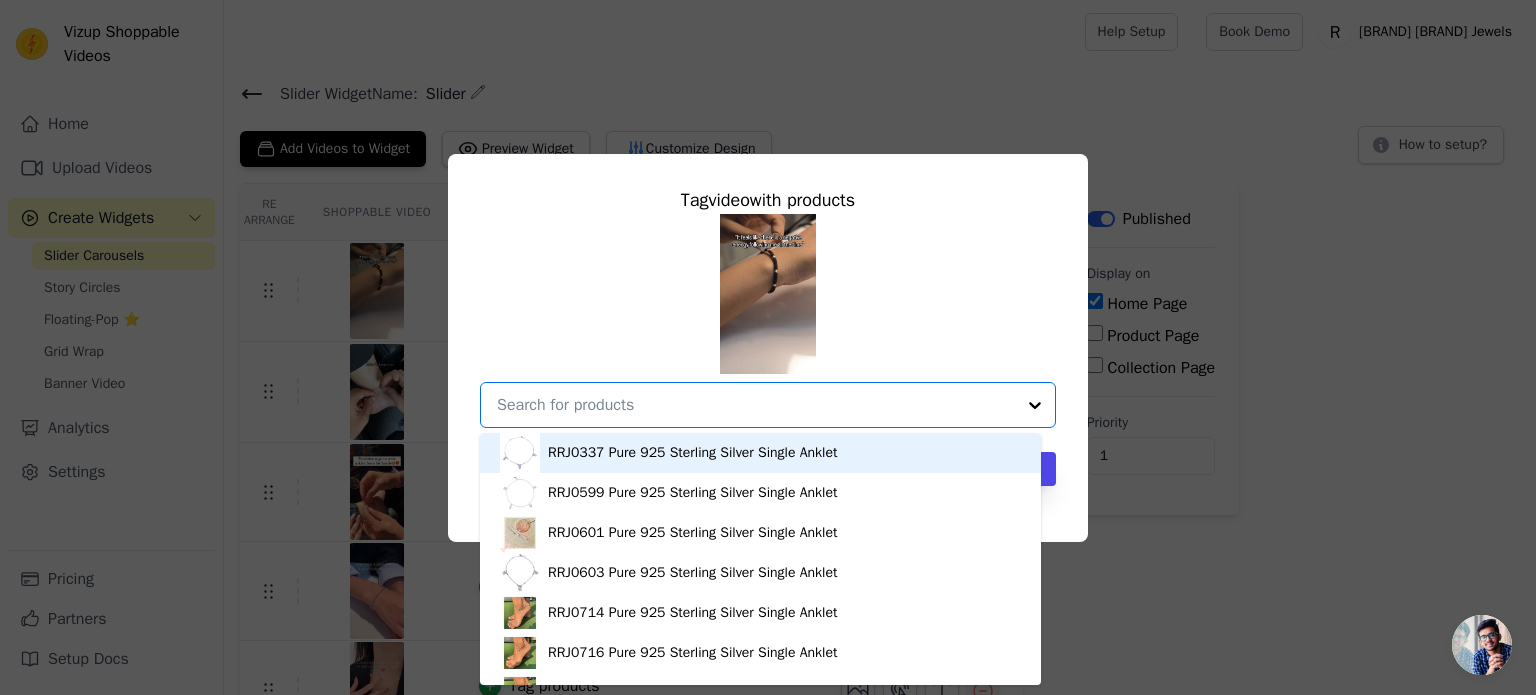 paste on "Luna Women's Bracelet" 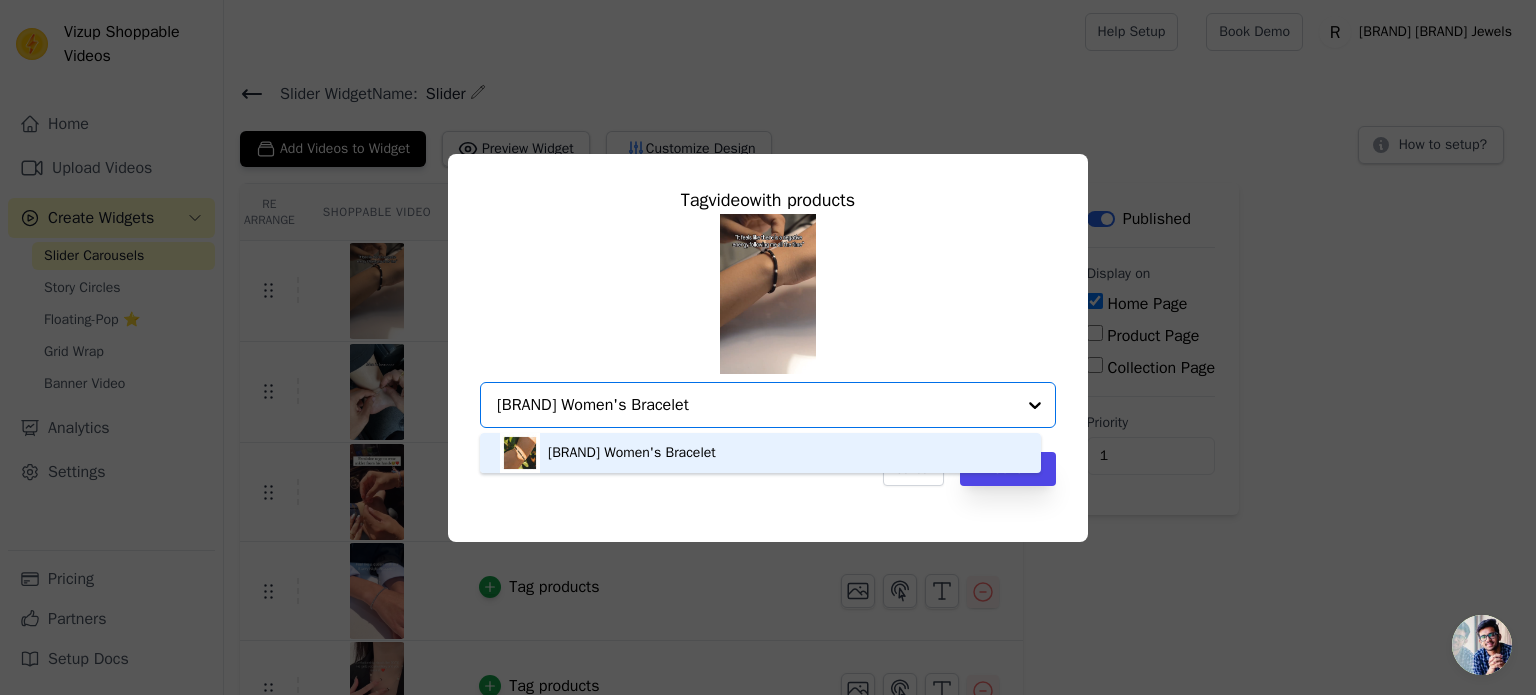 click on "Luna Women's Bracelet" at bounding box center [760, 453] 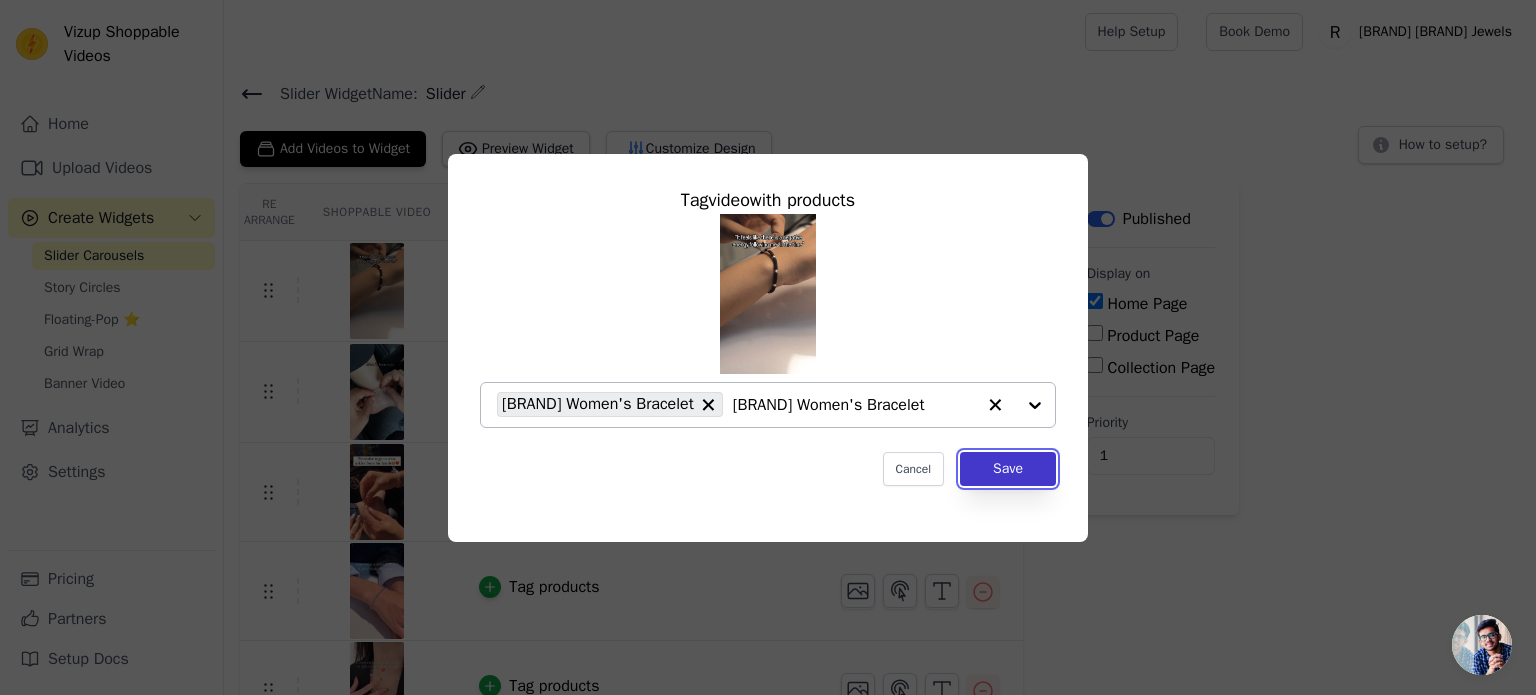 click on "Save" at bounding box center (1008, 469) 